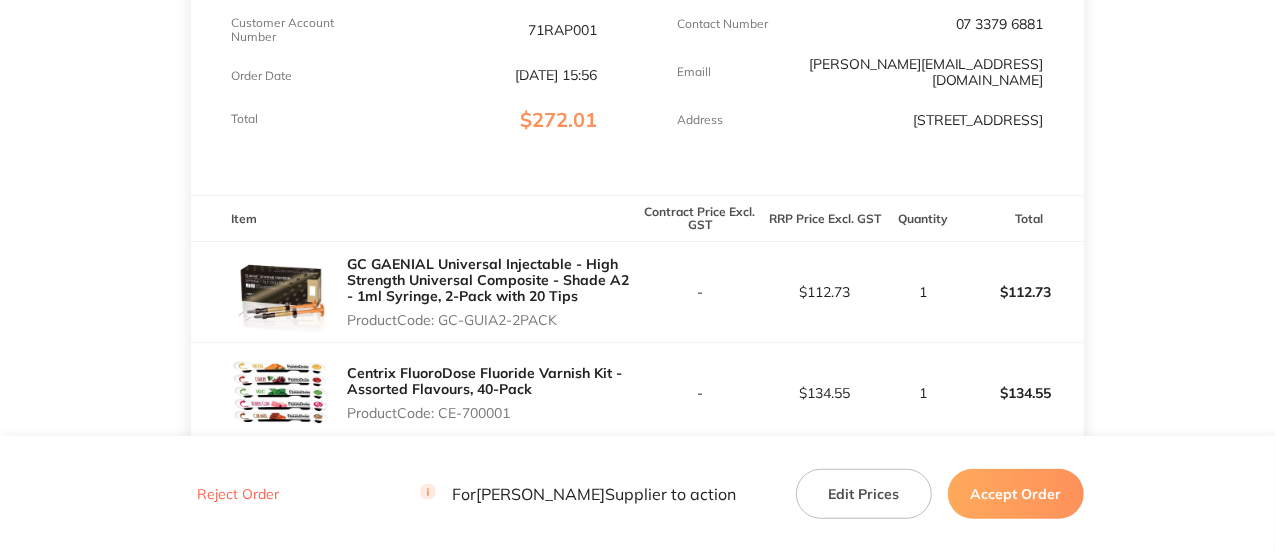 scroll, scrollTop: 0, scrollLeft: 0, axis: both 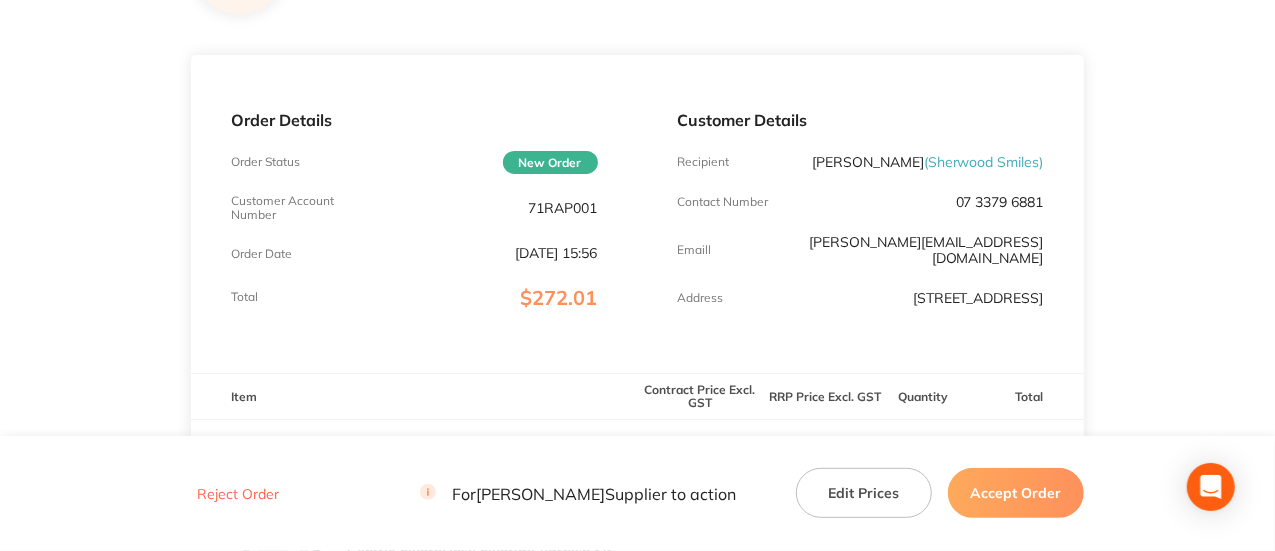 click on "71RAP001" at bounding box center [563, 208] 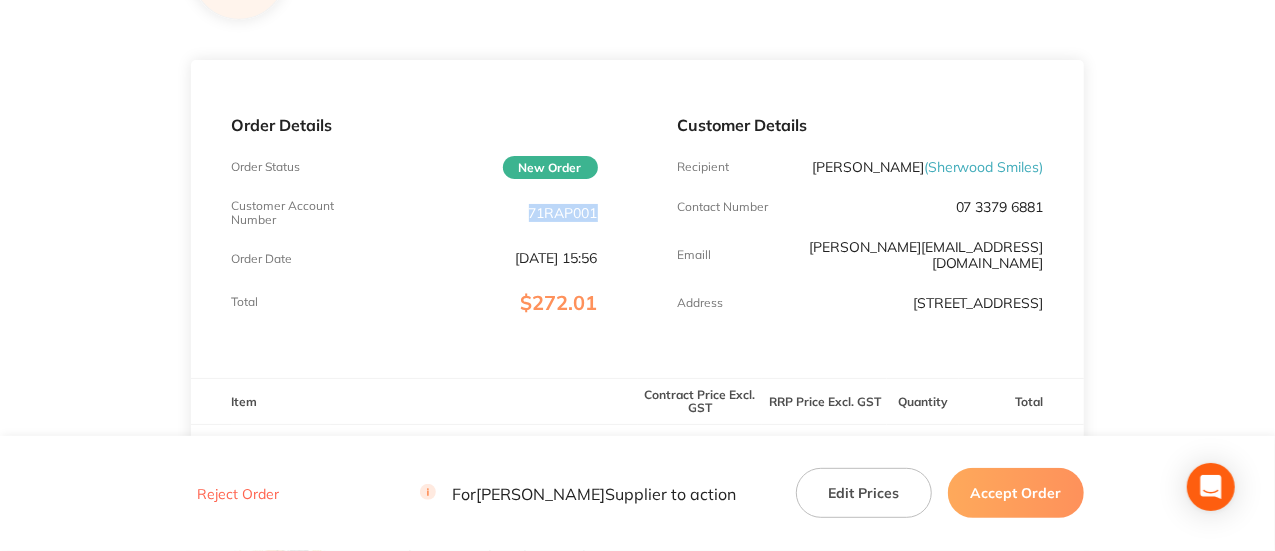 click on "71RAP001" at bounding box center (563, 213) 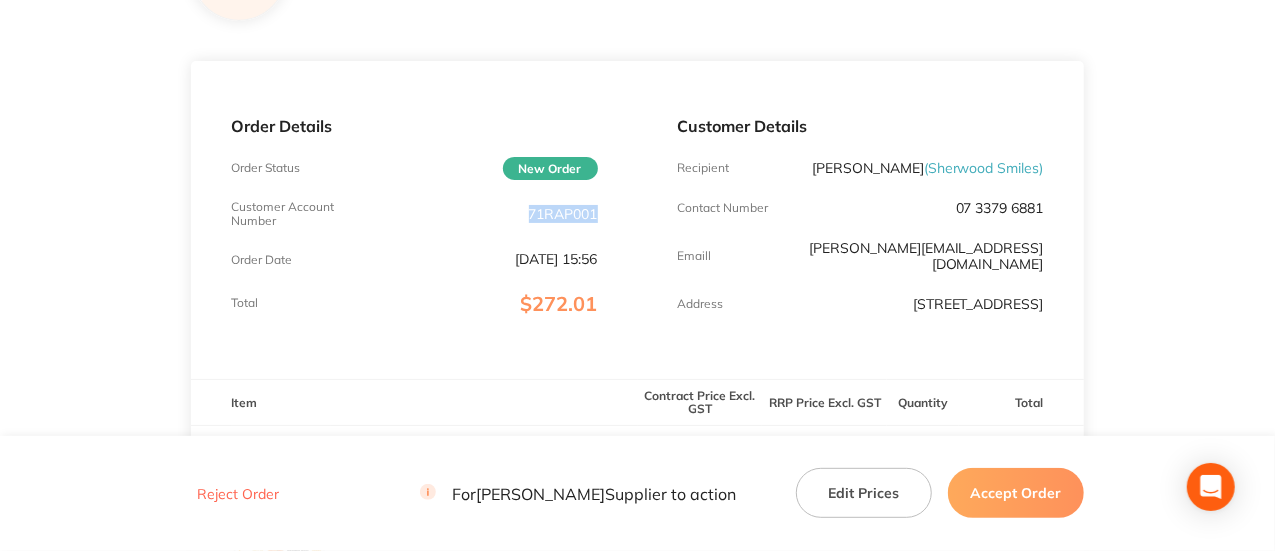 scroll, scrollTop: 202, scrollLeft: 0, axis: vertical 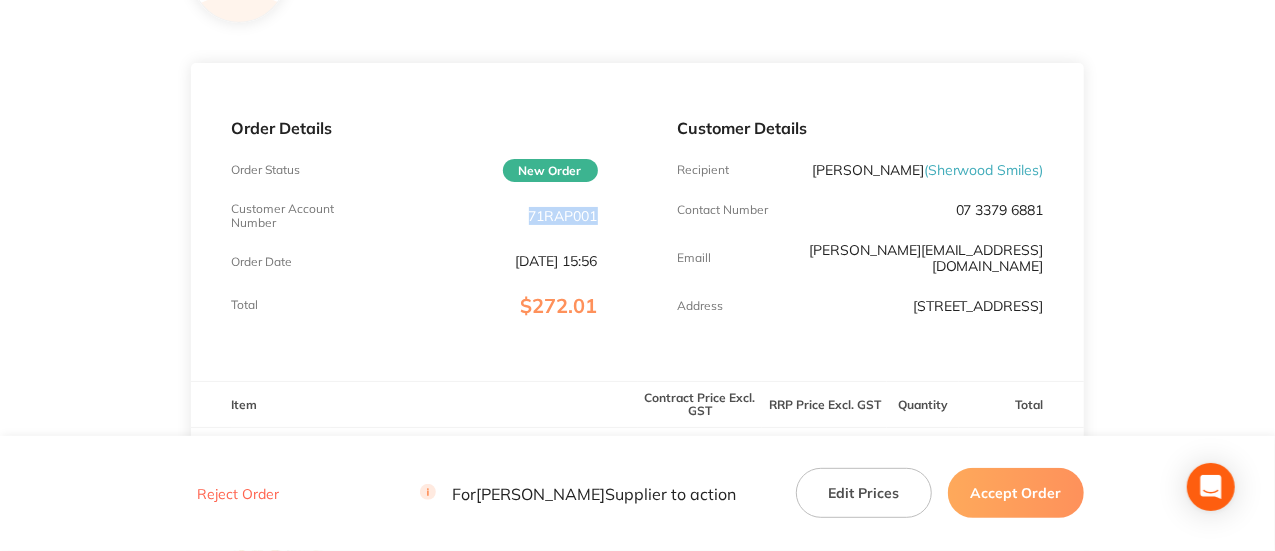 copy on "71RAP001" 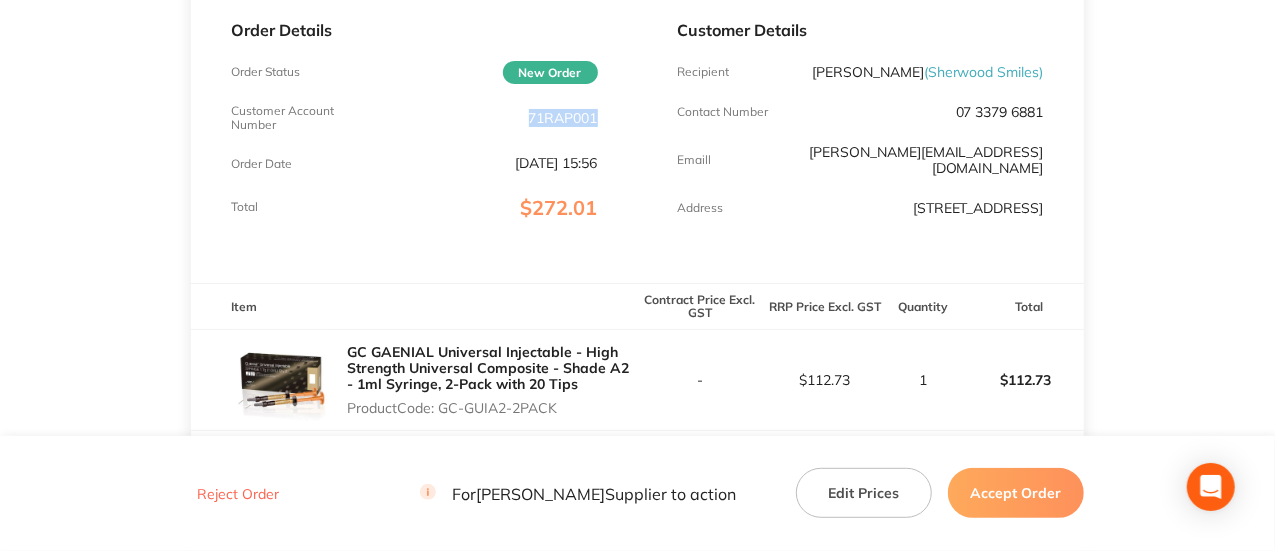scroll, scrollTop: 300, scrollLeft: 0, axis: vertical 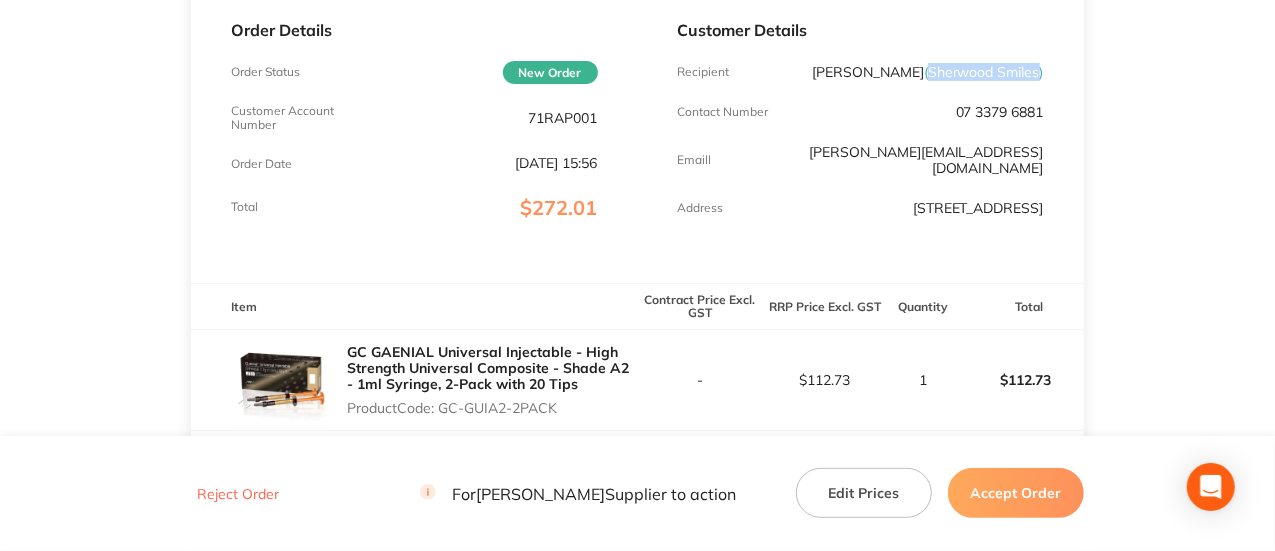 drag, startPoint x: 928, startPoint y: 75, endPoint x: 1038, endPoint y: 75, distance: 110 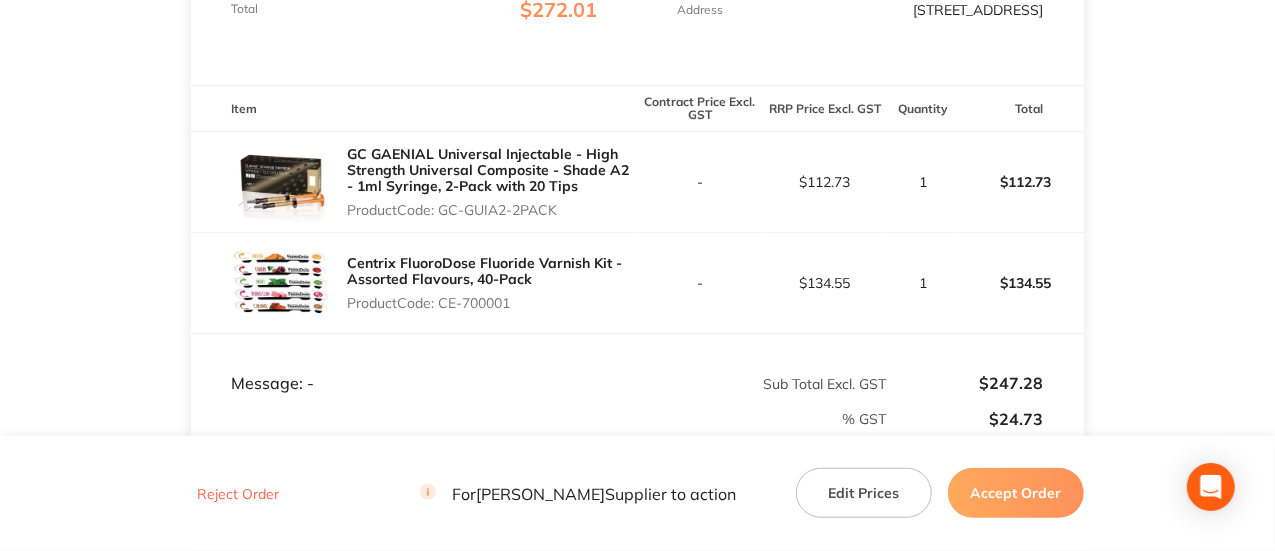 scroll, scrollTop: 500, scrollLeft: 0, axis: vertical 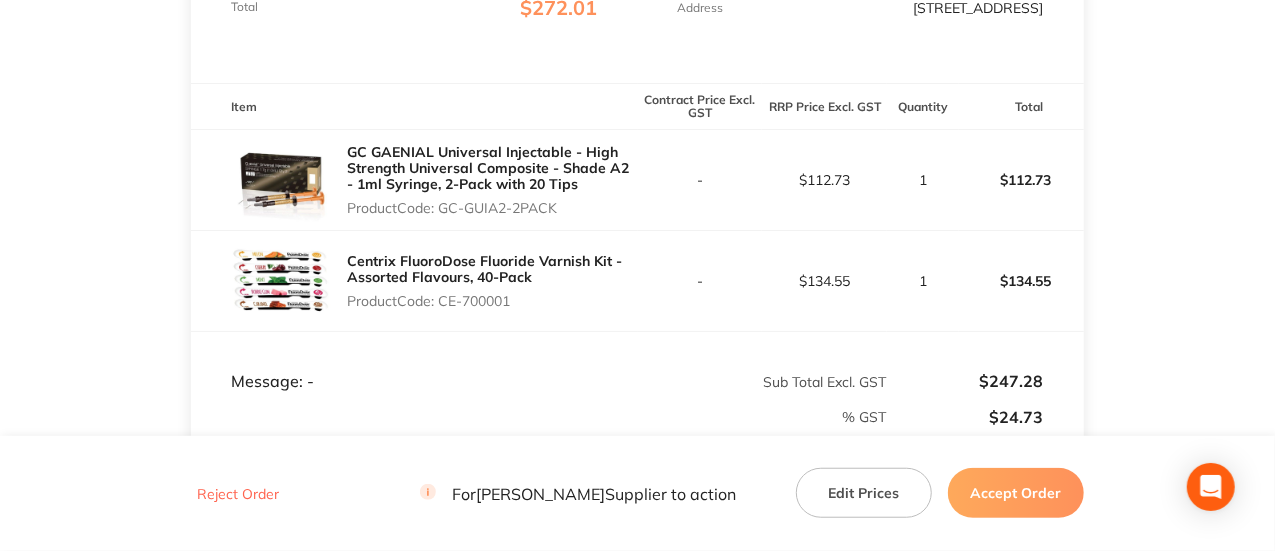 drag, startPoint x: 562, startPoint y: 215, endPoint x: 440, endPoint y: 219, distance: 122.06556 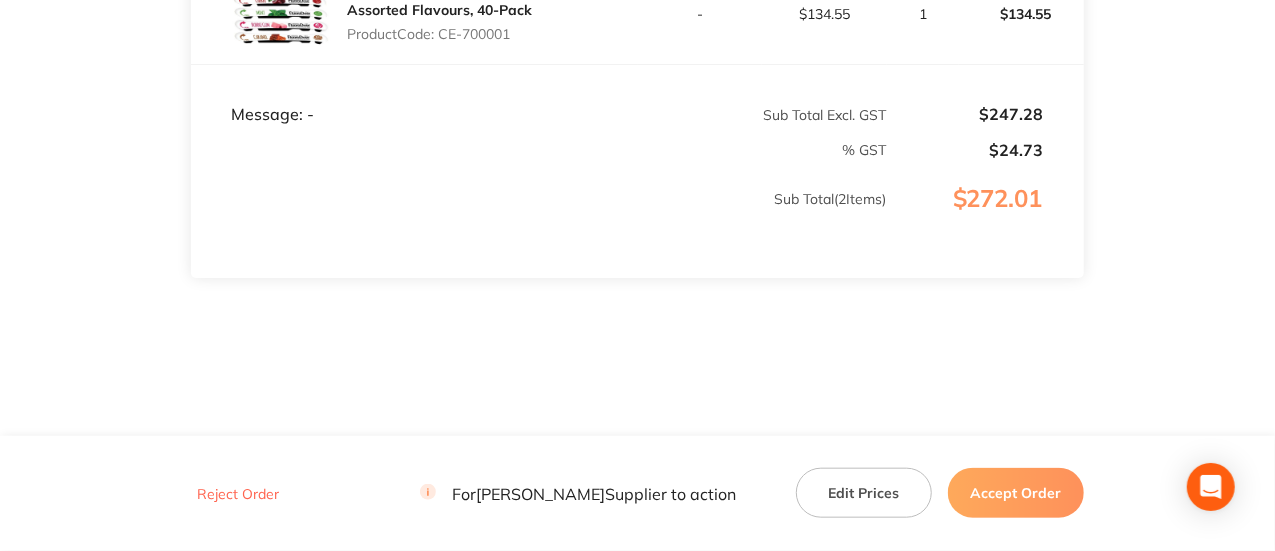 scroll, scrollTop: 768, scrollLeft: 0, axis: vertical 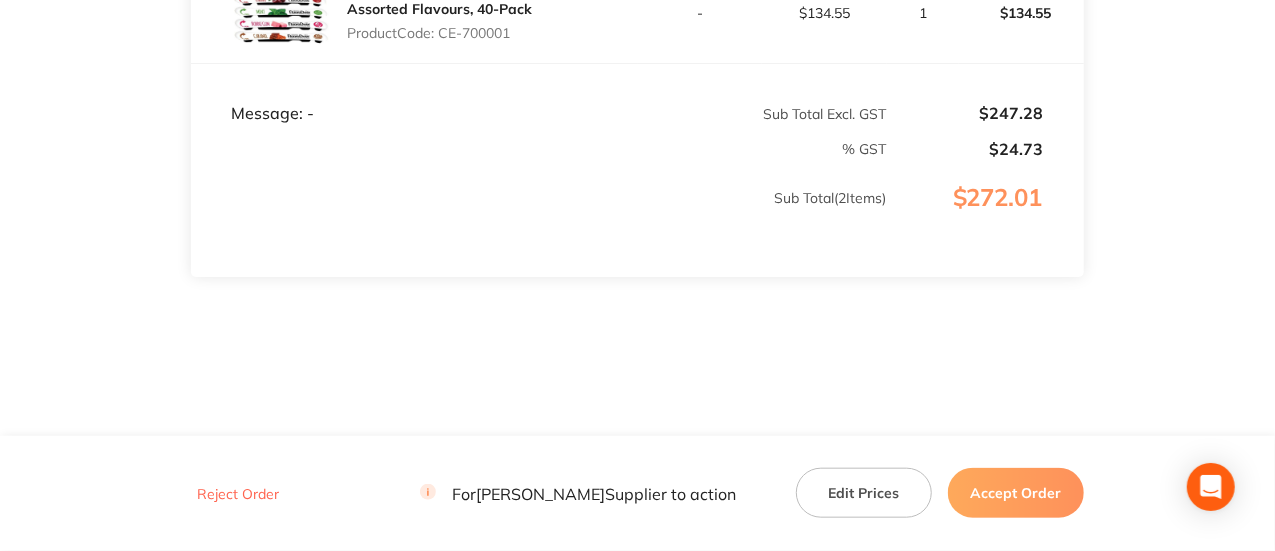 click on "Accept Order" at bounding box center [1016, 493] 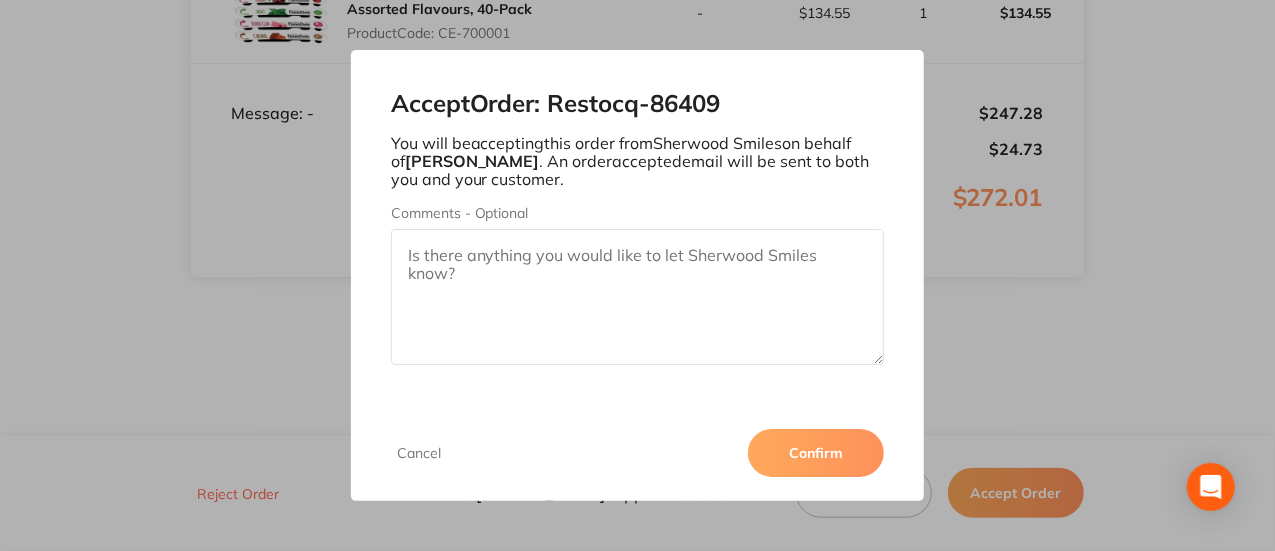 click on "Cancel Confirm" at bounding box center (638, 453) 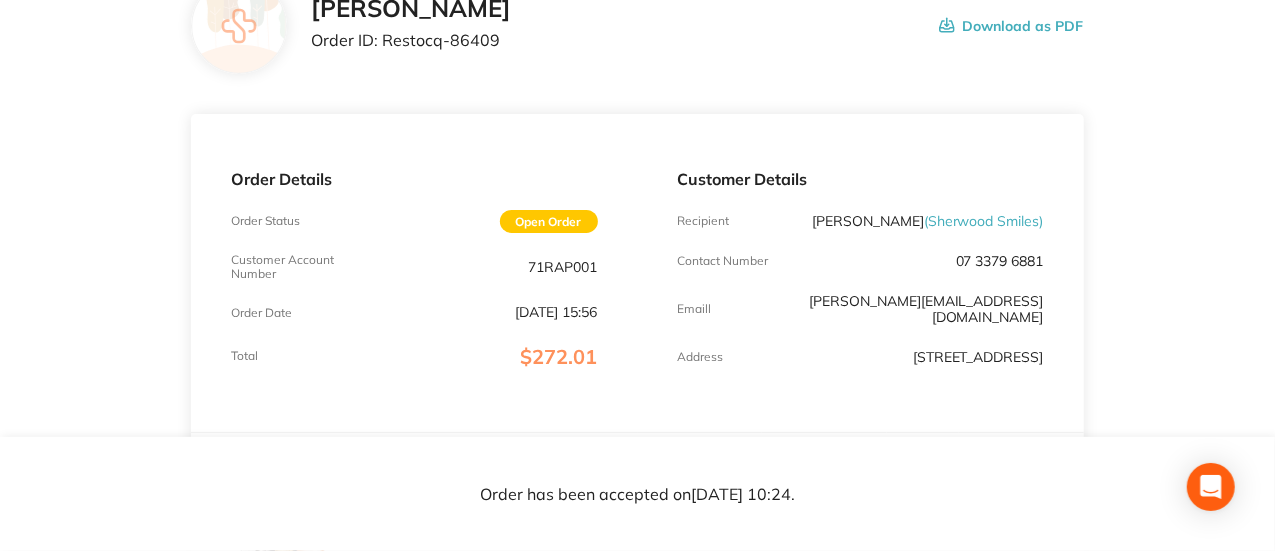 scroll, scrollTop: 0, scrollLeft: 0, axis: both 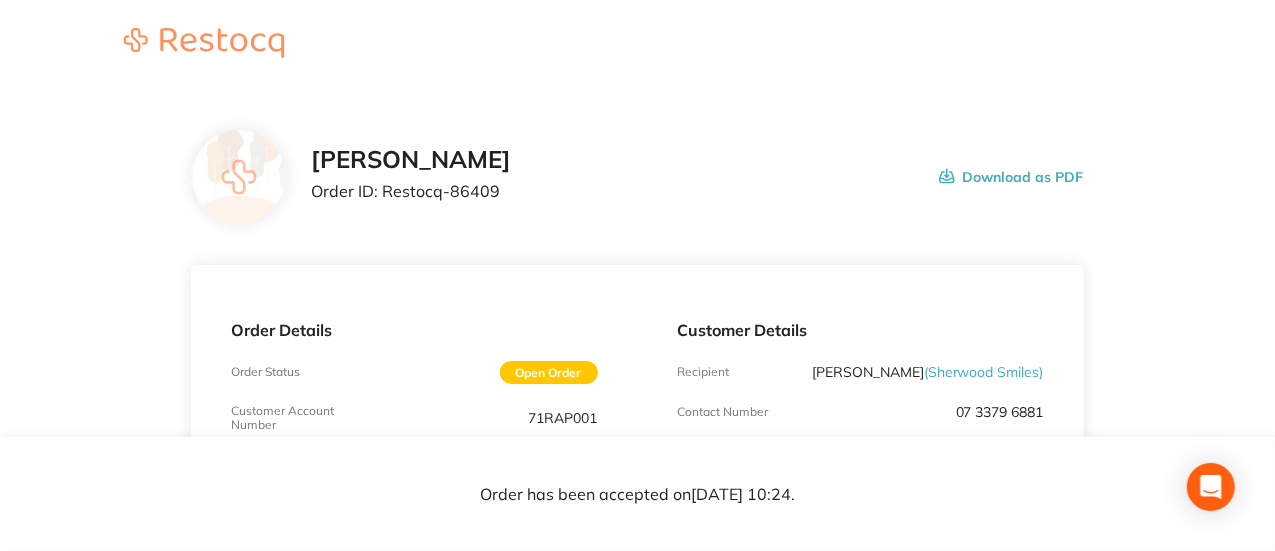 click on "Order ID: Restocq- 86409" at bounding box center (411, 191) 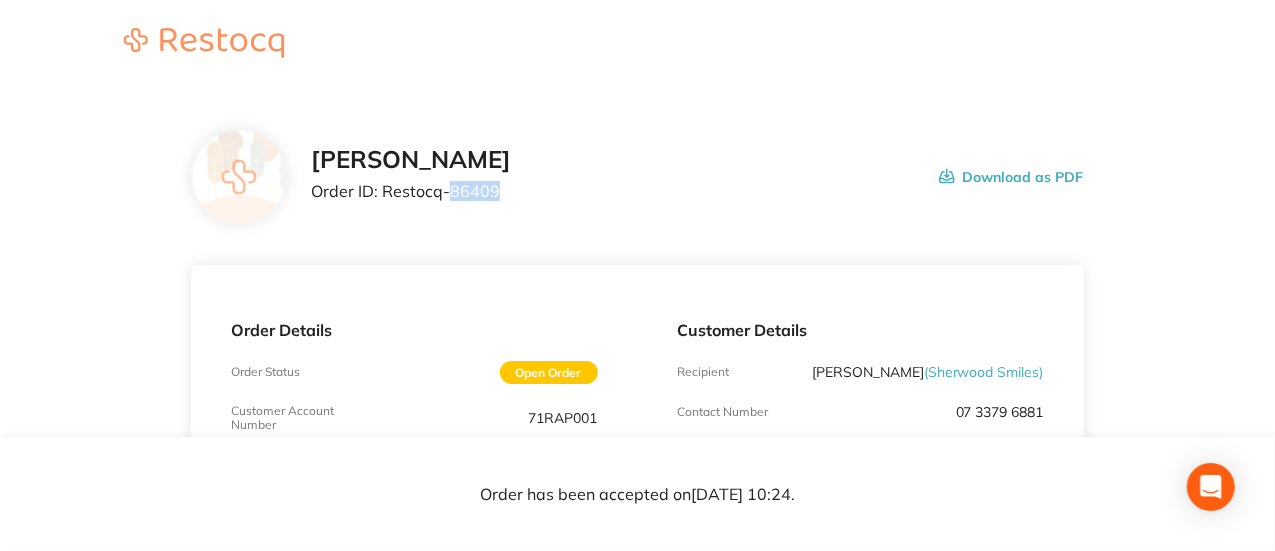 click on "Order ID: Restocq- 86409" at bounding box center (411, 191) 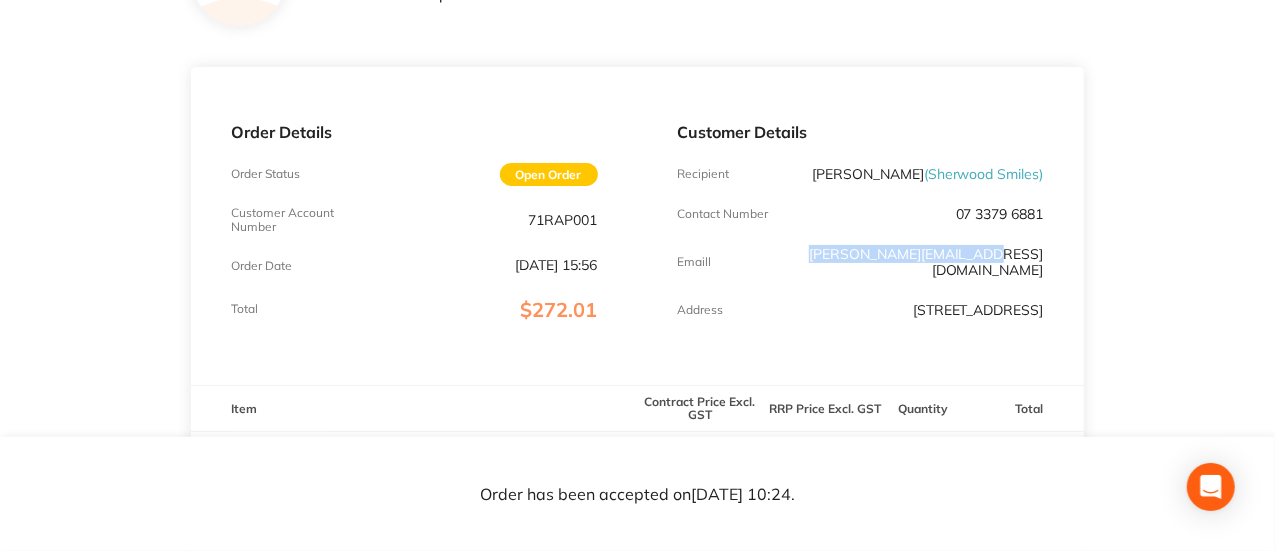 drag, startPoint x: 1056, startPoint y: 258, endPoint x: 872, endPoint y: 259, distance: 184.00272 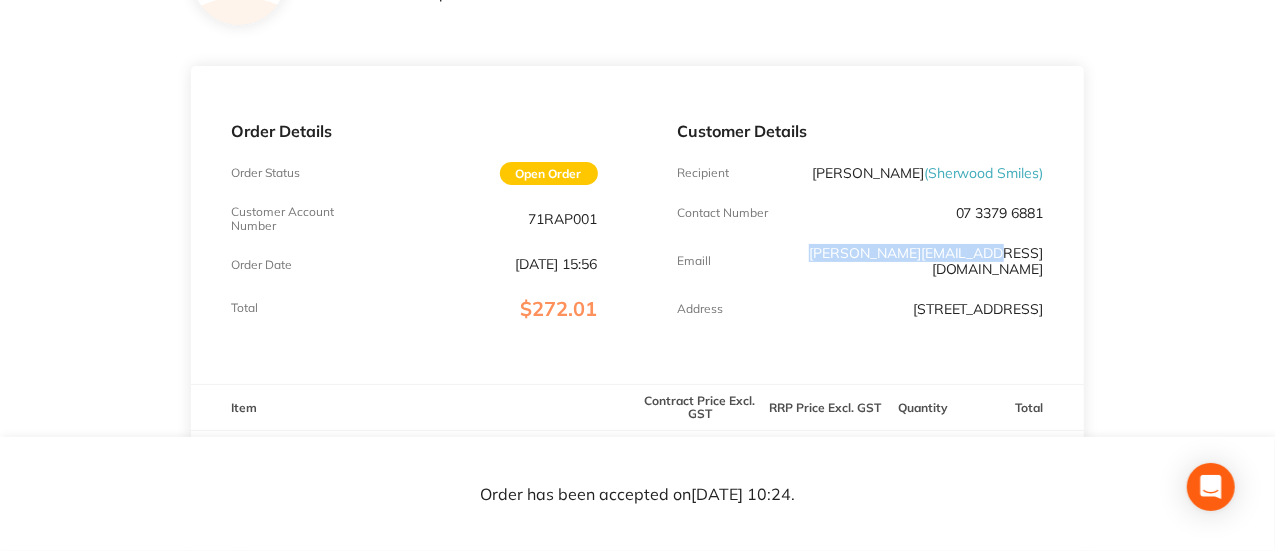 copy on "[PERSON_NAME][EMAIL_ADDRESS][DOMAIN_NAME]" 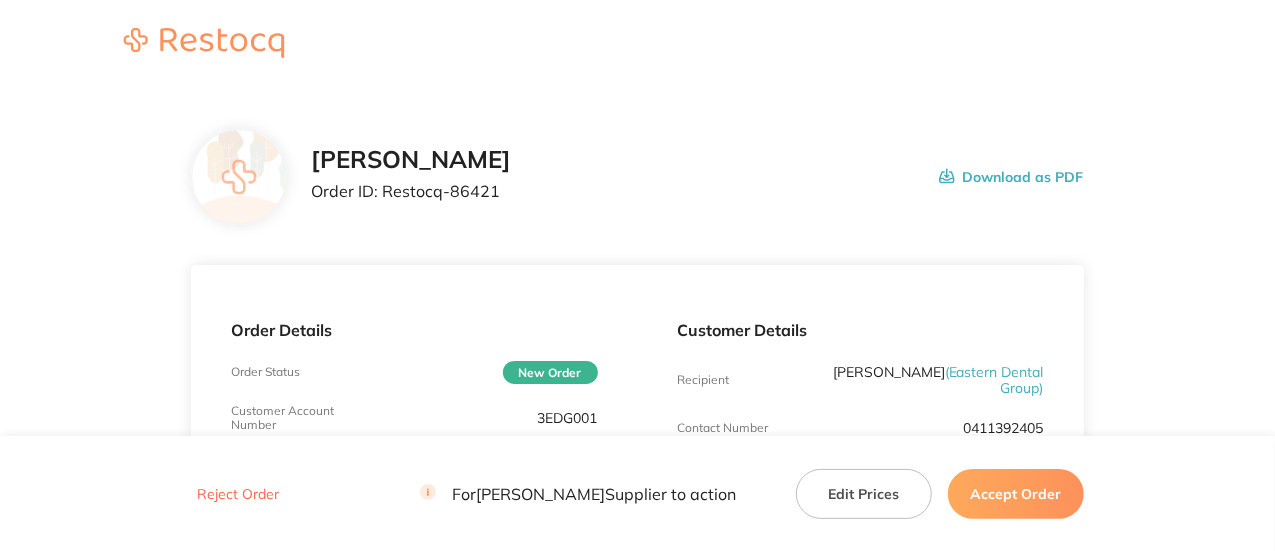 scroll, scrollTop: 16, scrollLeft: 0, axis: vertical 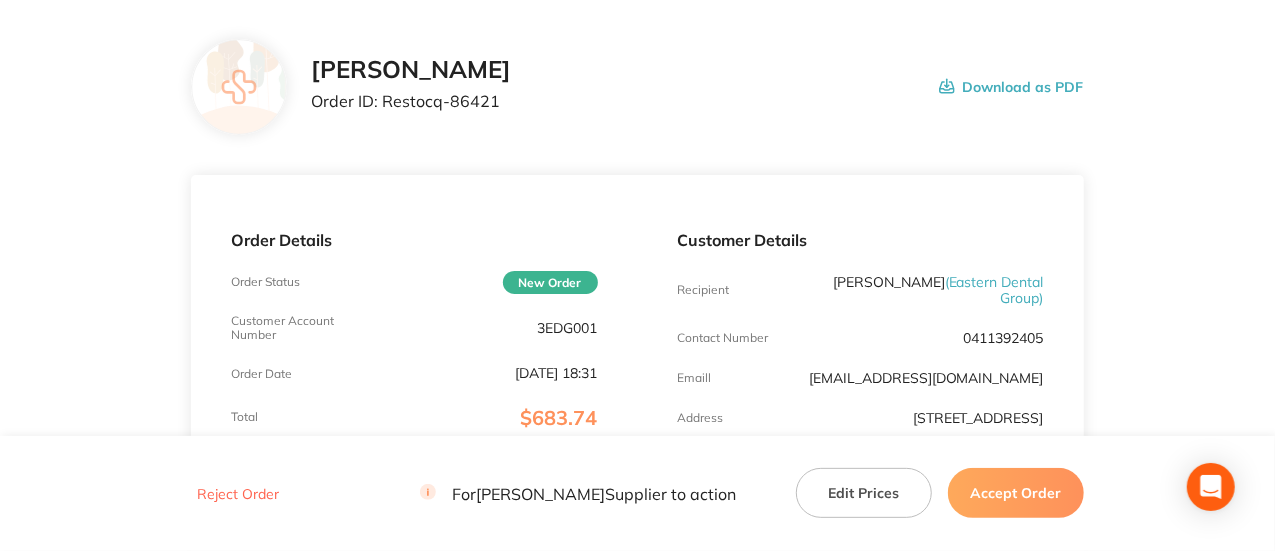 click on "3EDG001" at bounding box center (568, 328) 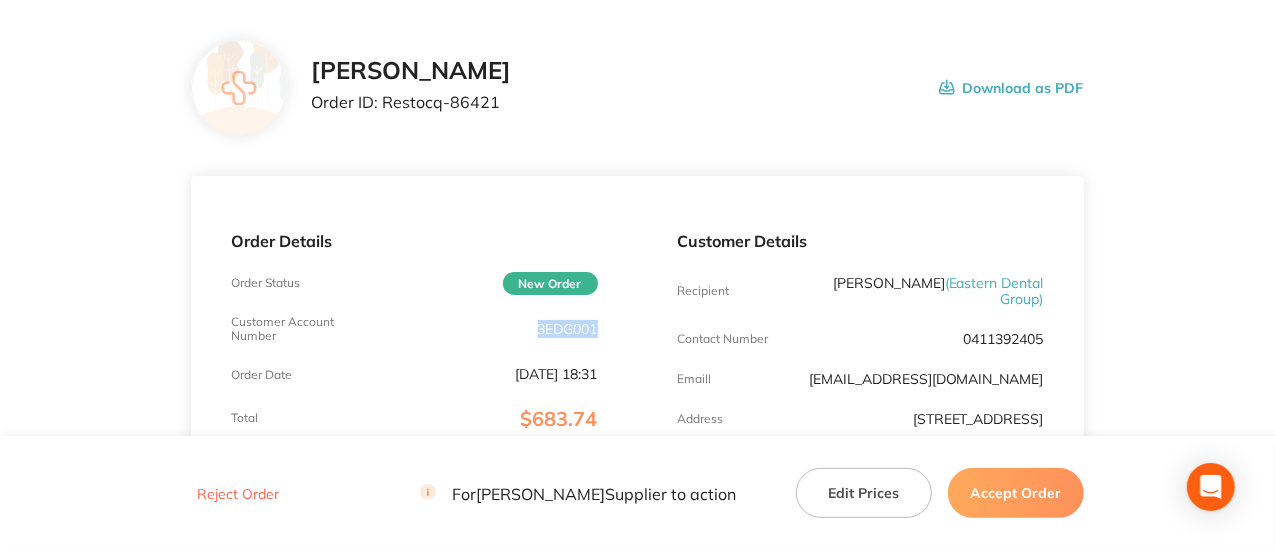 click on "3EDG001" at bounding box center (568, 329) 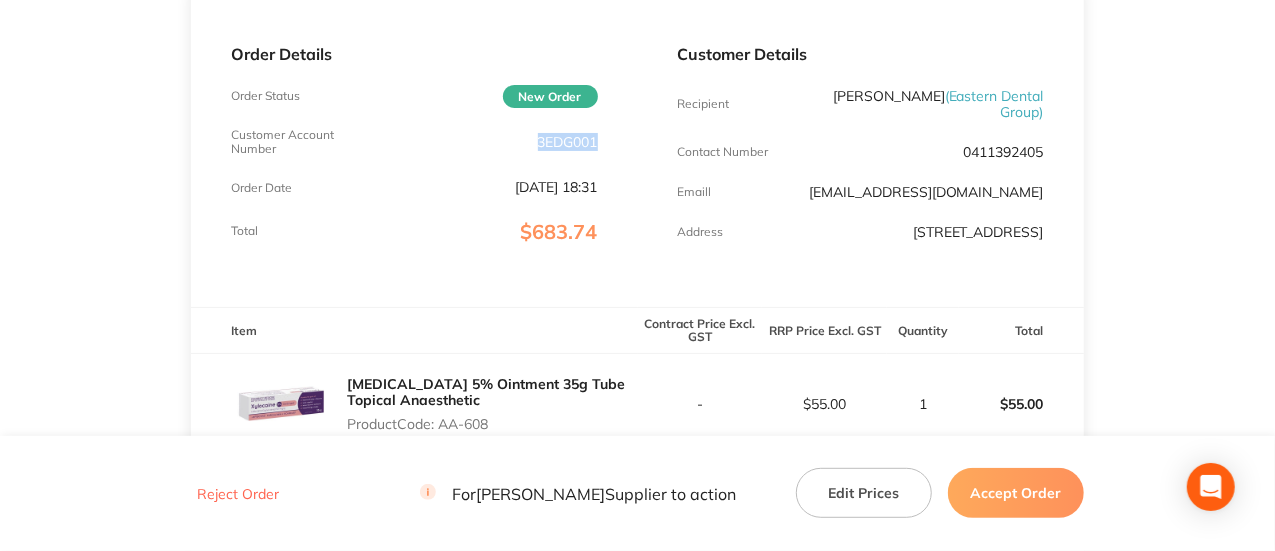 scroll, scrollTop: 280, scrollLeft: 0, axis: vertical 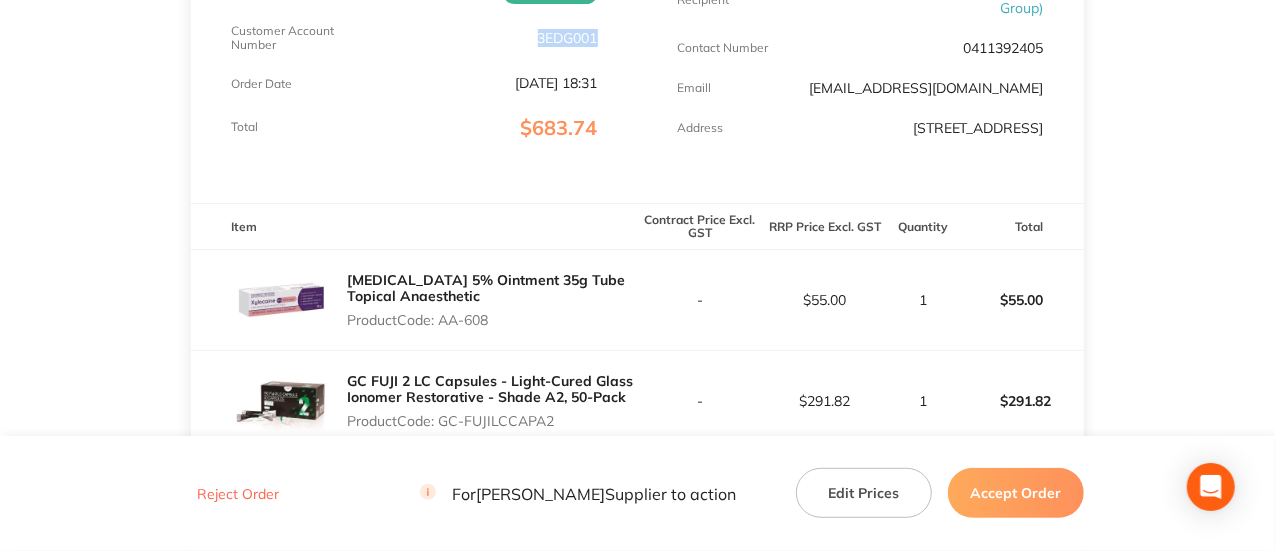 drag, startPoint x: 510, startPoint y: 325, endPoint x: 444, endPoint y: 327, distance: 66.0303 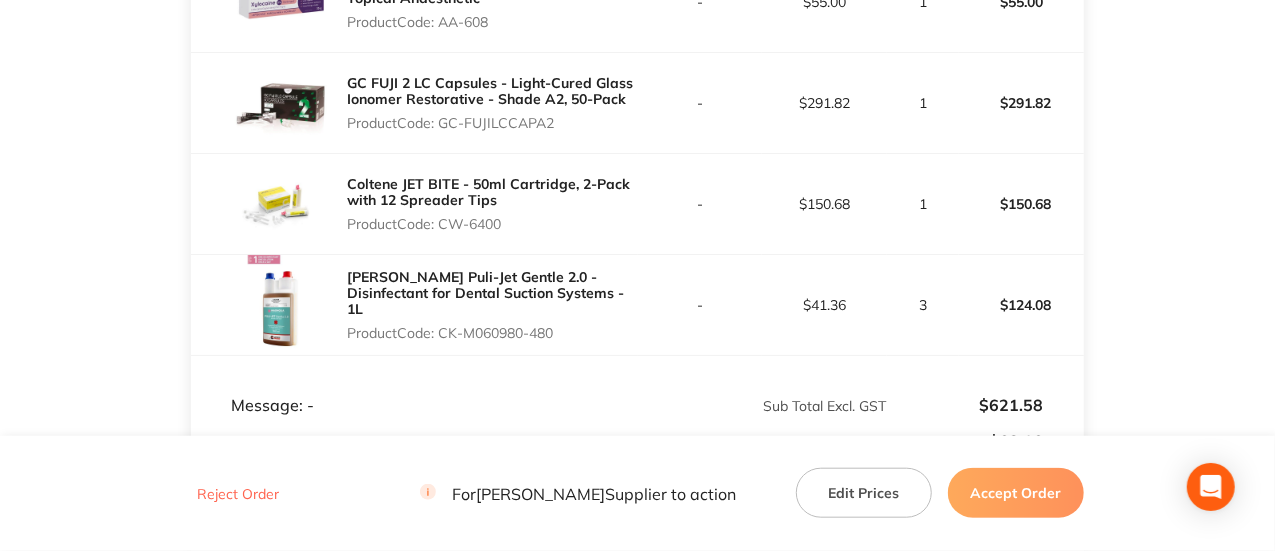 scroll, scrollTop: 679, scrollLeft: 0, axis: vertical 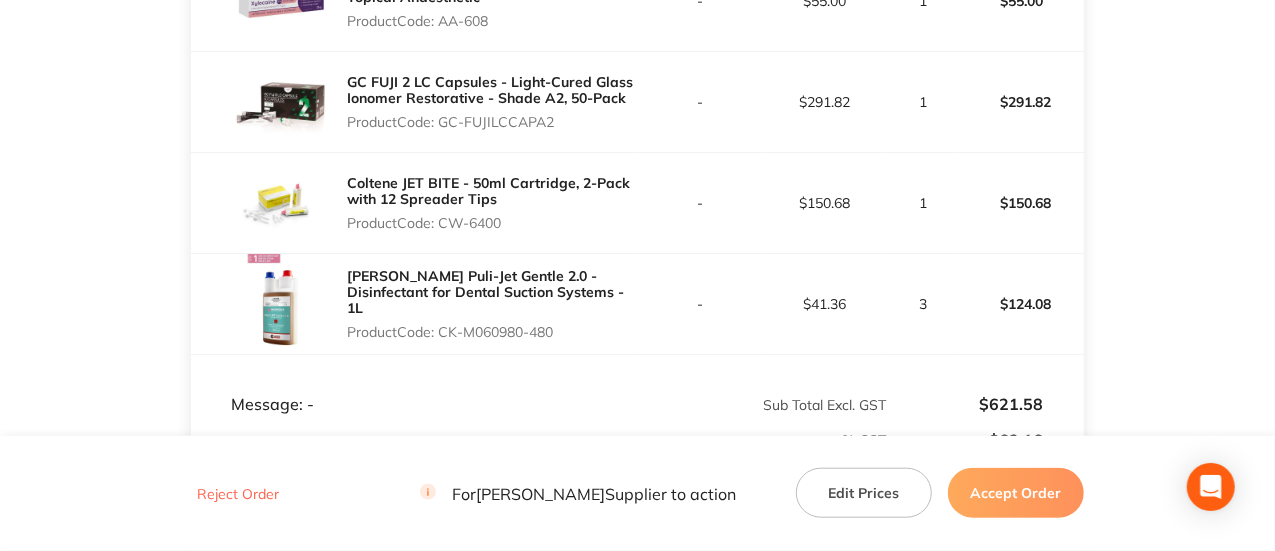 drag, startPoint x: 518, startPoint y: 222, endPoint x: 444, endPoint y: 227, distance: 74.168724 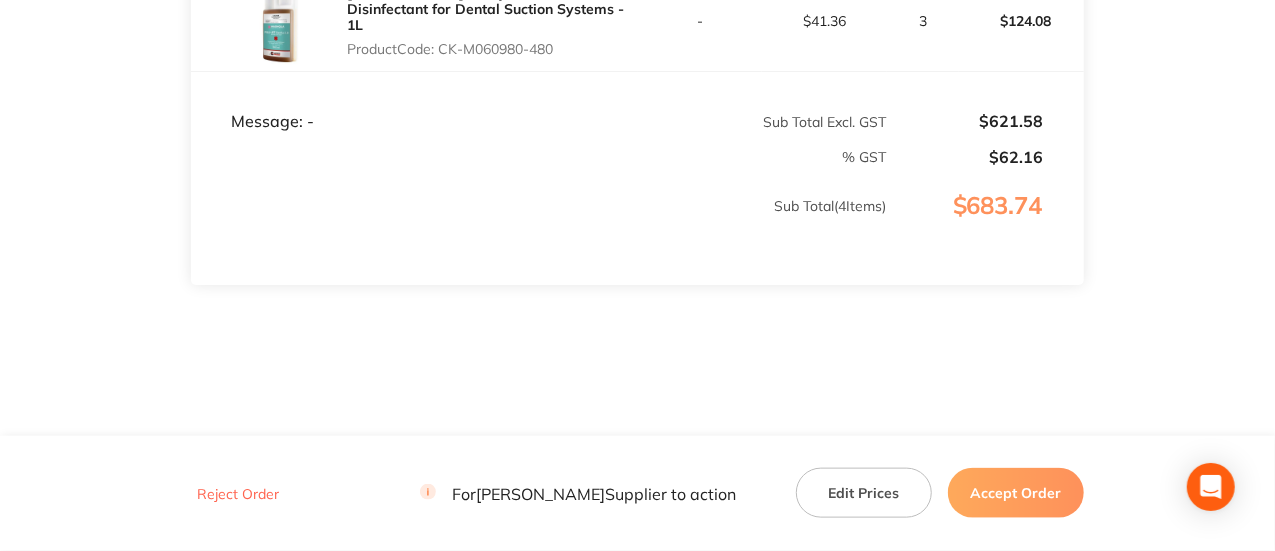 click on "Accept Order" at bounding box center (1016, 493) 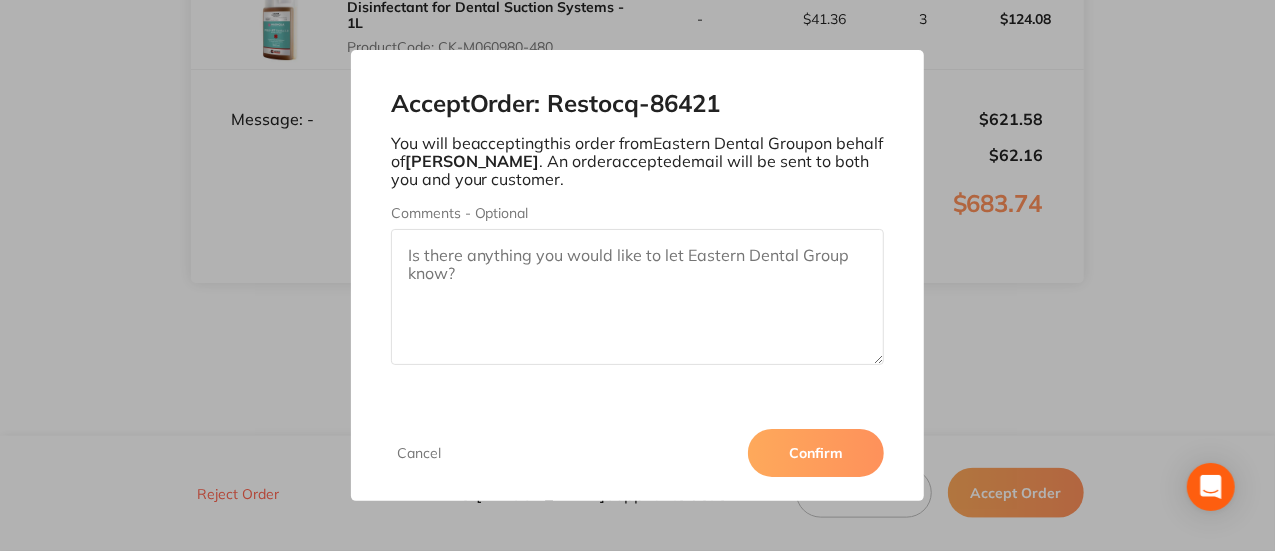 scroll, scrollTop: 965, scrollLeft: 0, axis: vertical 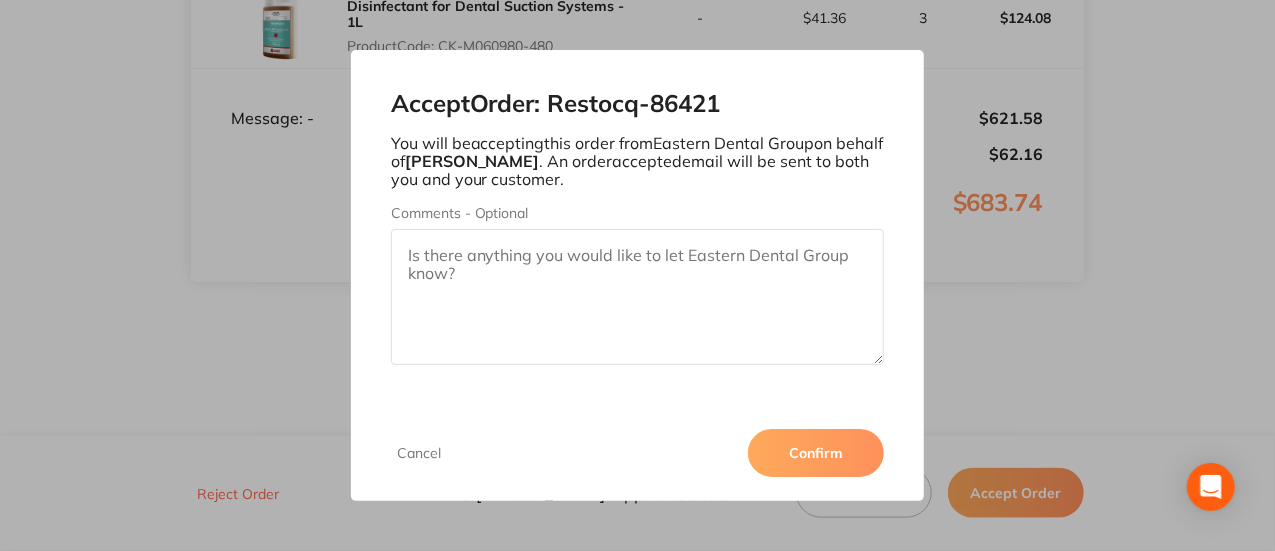 click on "Confirm" at bounding box center (816, 453) 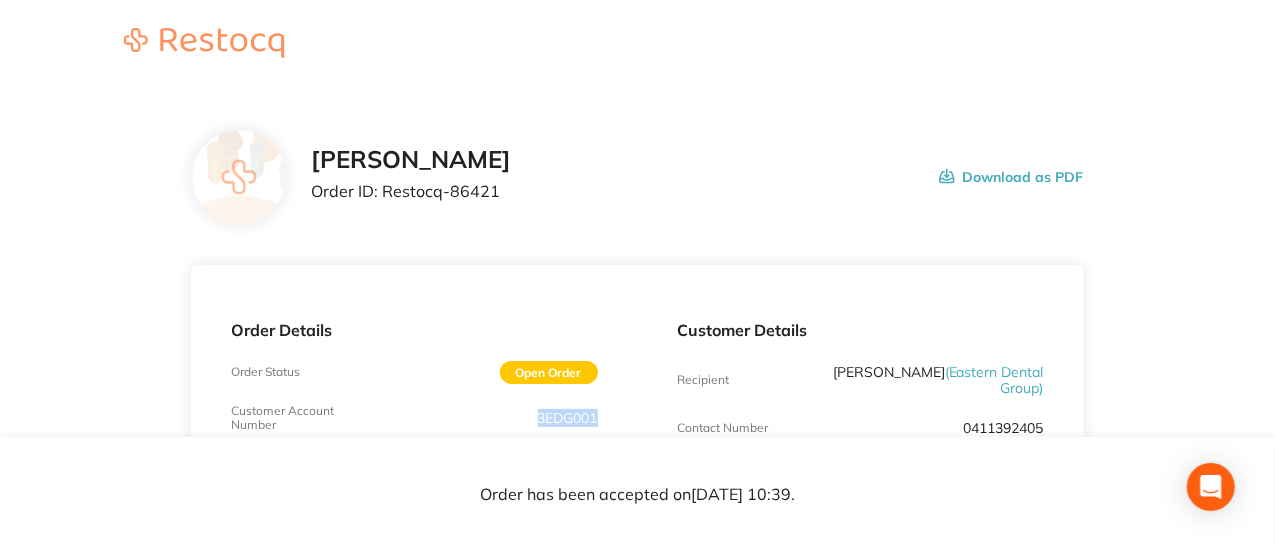 scroll, scrollTop: 0, scrollLeft: 0, axis: both 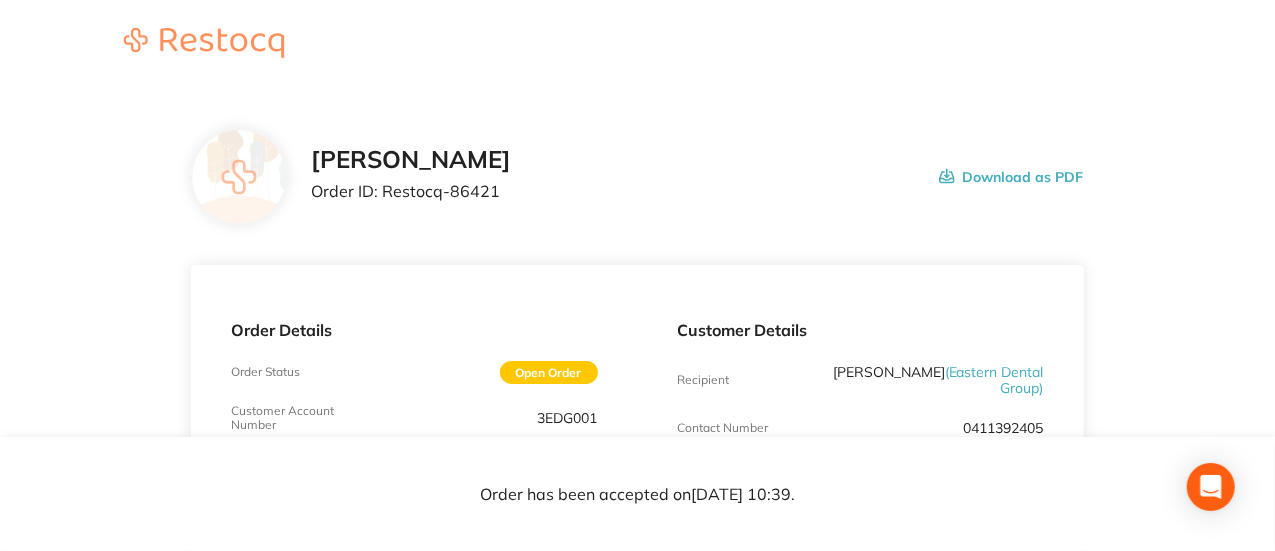click on "Order ID: Restocq- 86421" at bounding box center (411, 191) 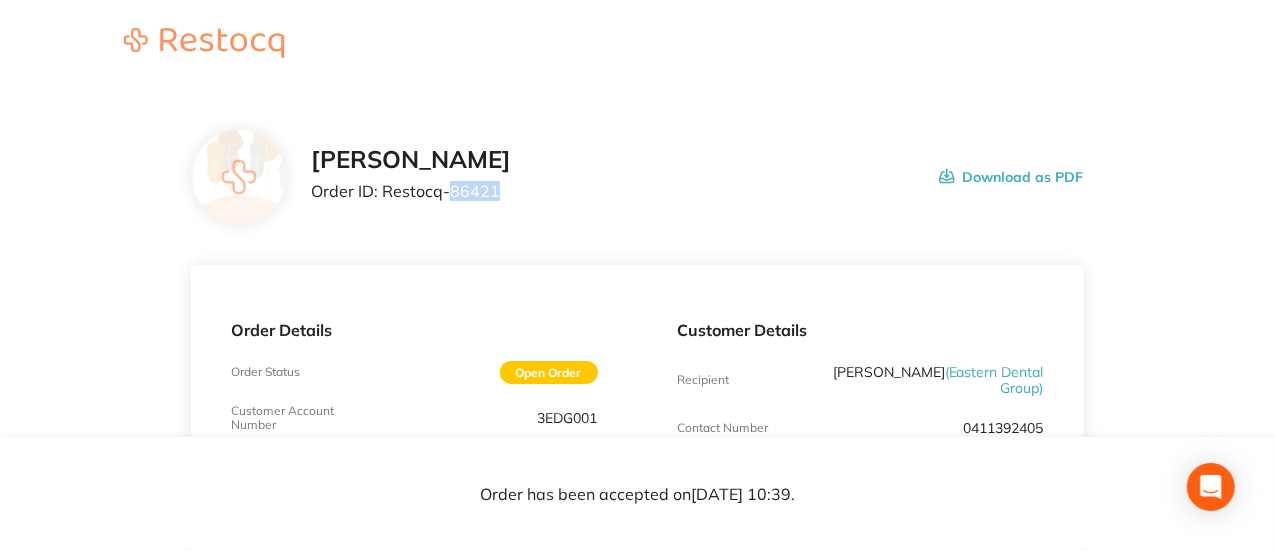click on "Order ID: Restocq- 86421" at bounding box center (411, 191) 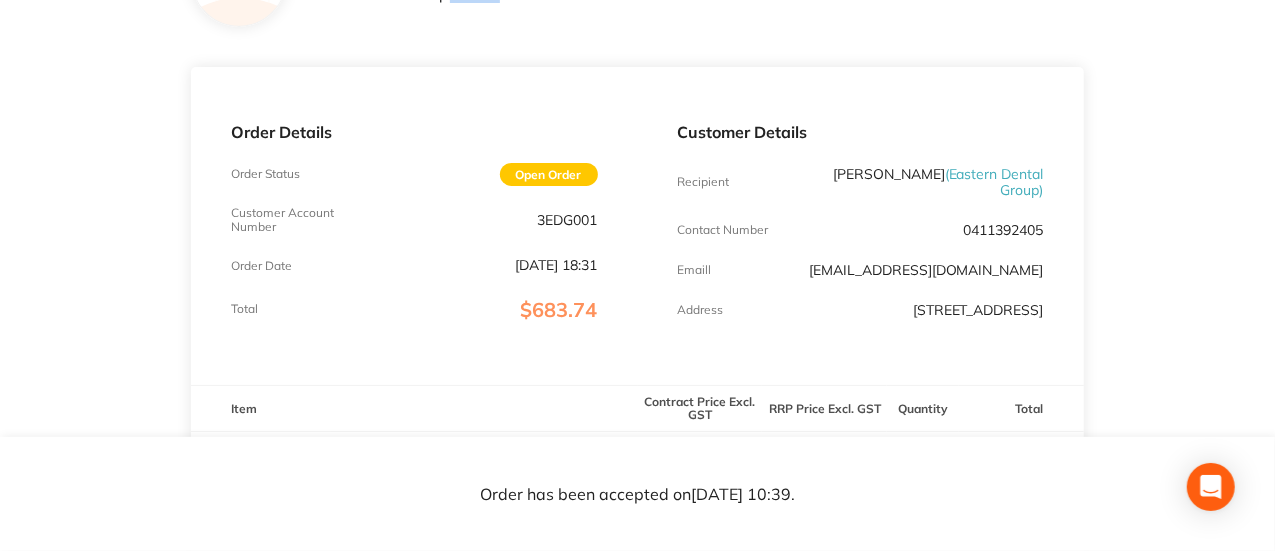 scroll, scrollTop: 199, scrollLeft: 0, axis: vertical 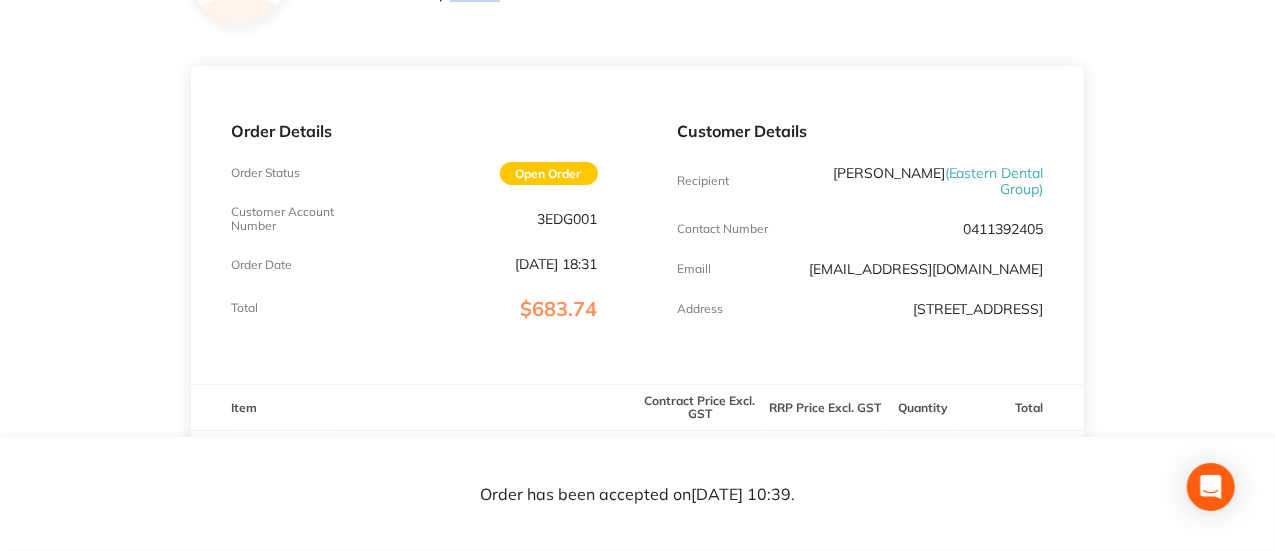 drag, startPoint x: 1058, startPoint y: 246, endPoint x: 824, endPoint y: 257, distance: 234.2584 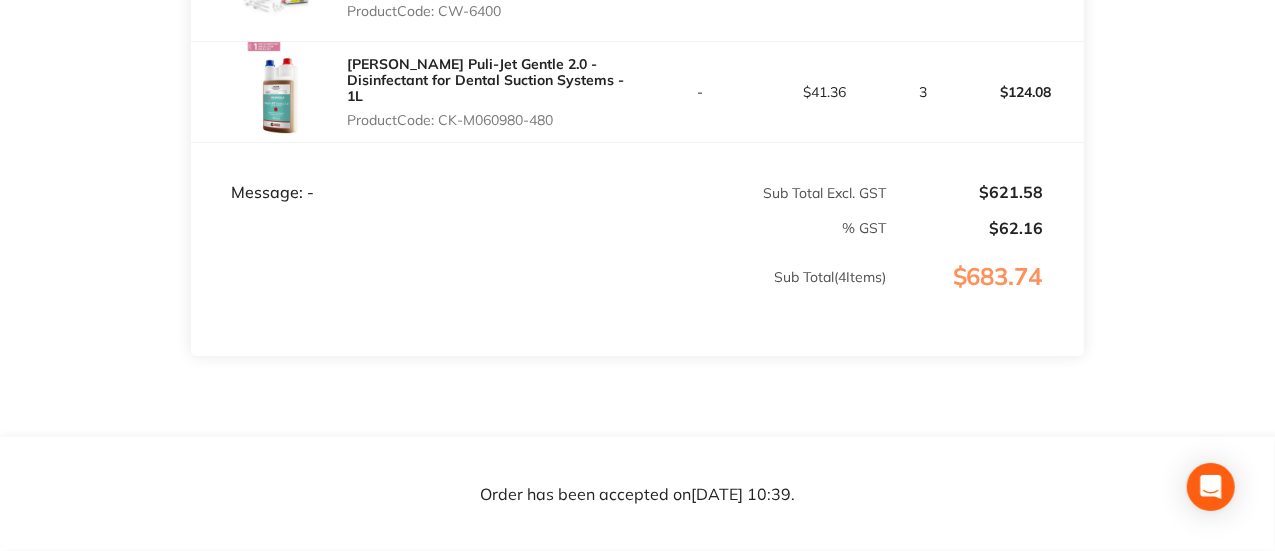 scroll, scrollTop: 968, scrollLeft: 0, axis: vertical 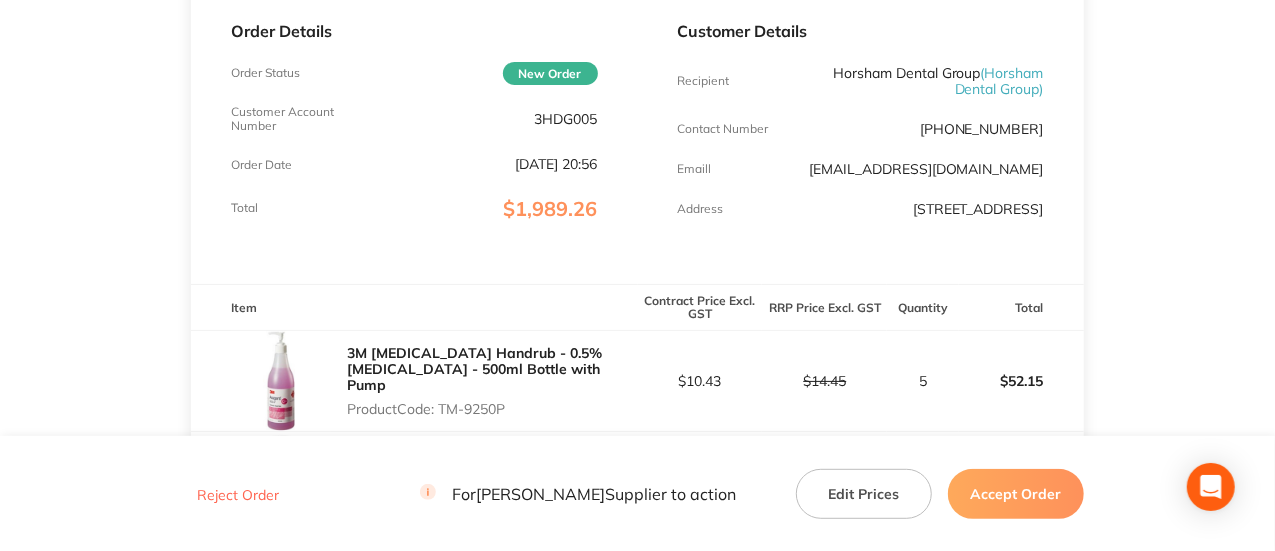 click on "3HDG005" at bounding box center (566, 119) 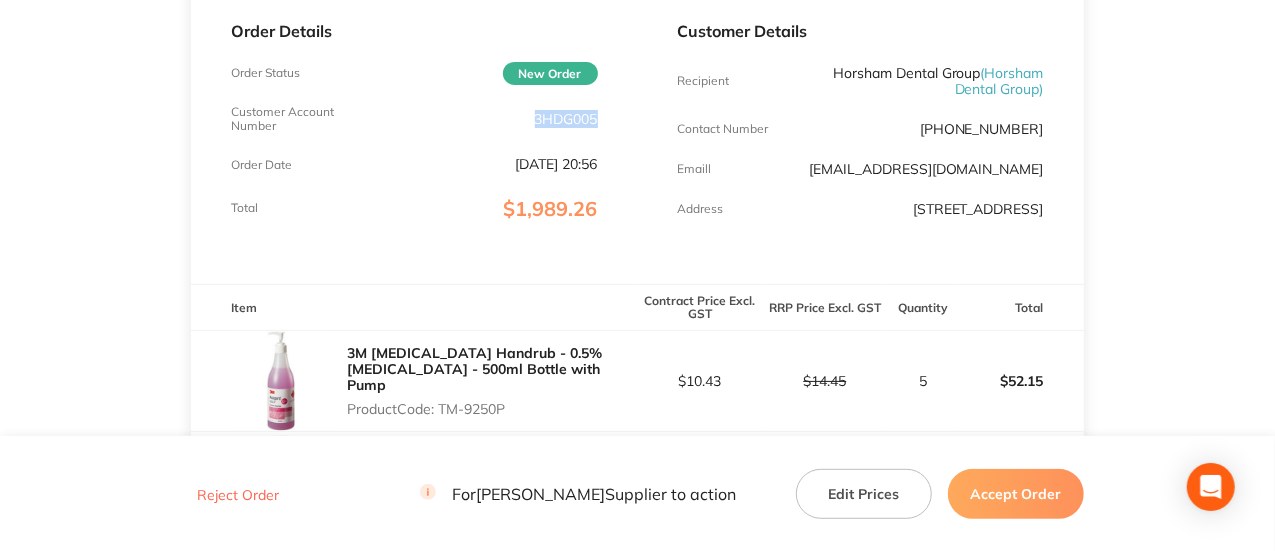 click on "3HDG005" at bounding box center (566, 119) 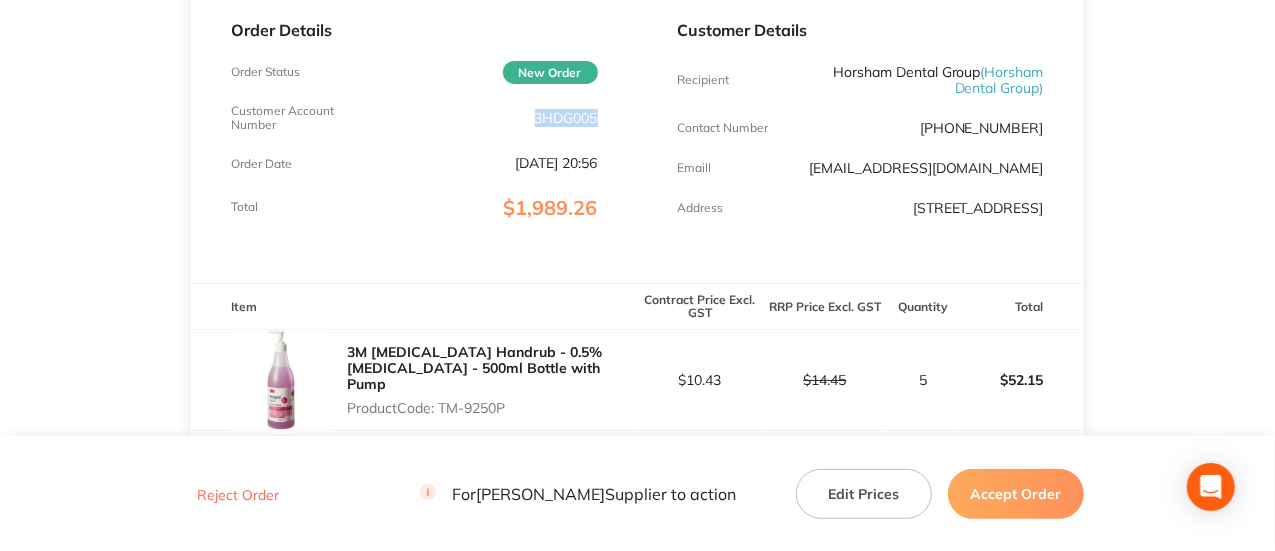 copy on "3HDG005" 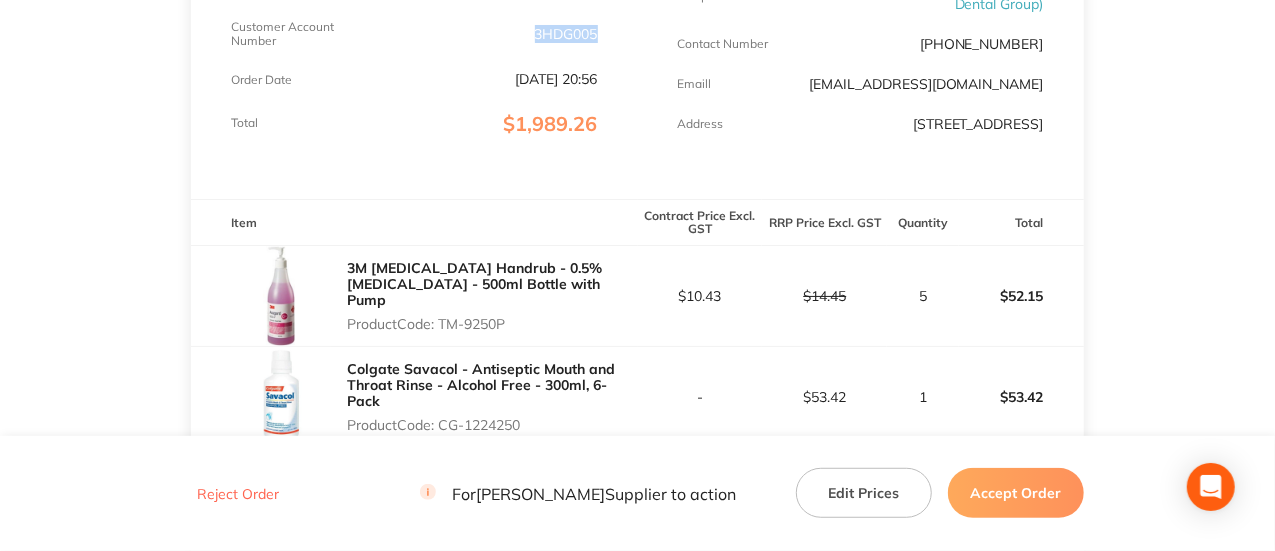 scroll, scrollTop: 385, scrollLeft: 0, axis: vertical 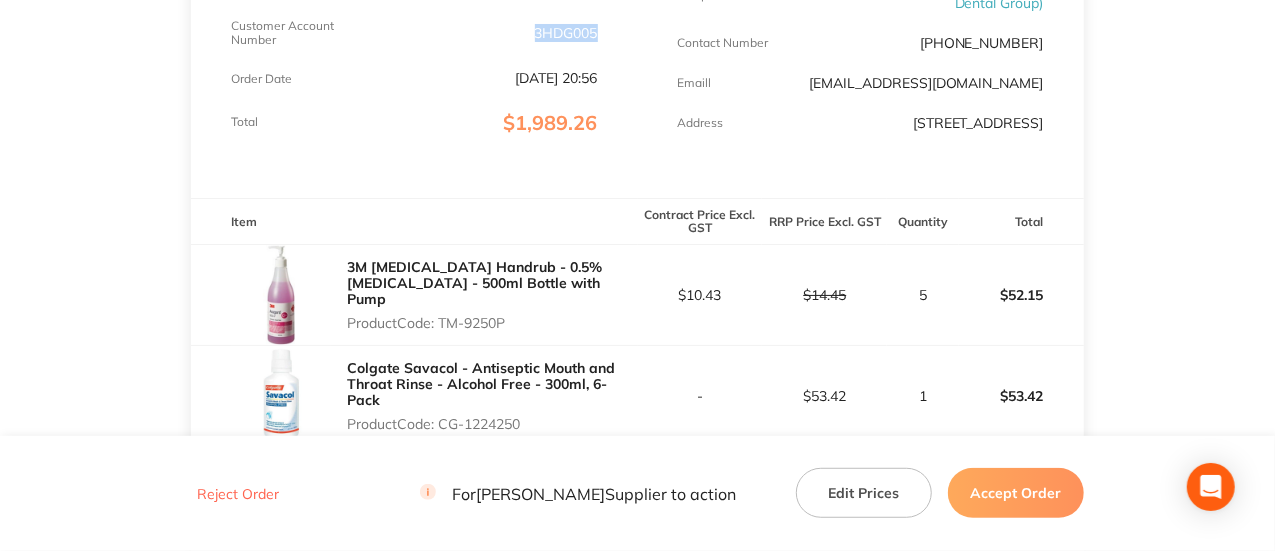 copy on "3HDG005" 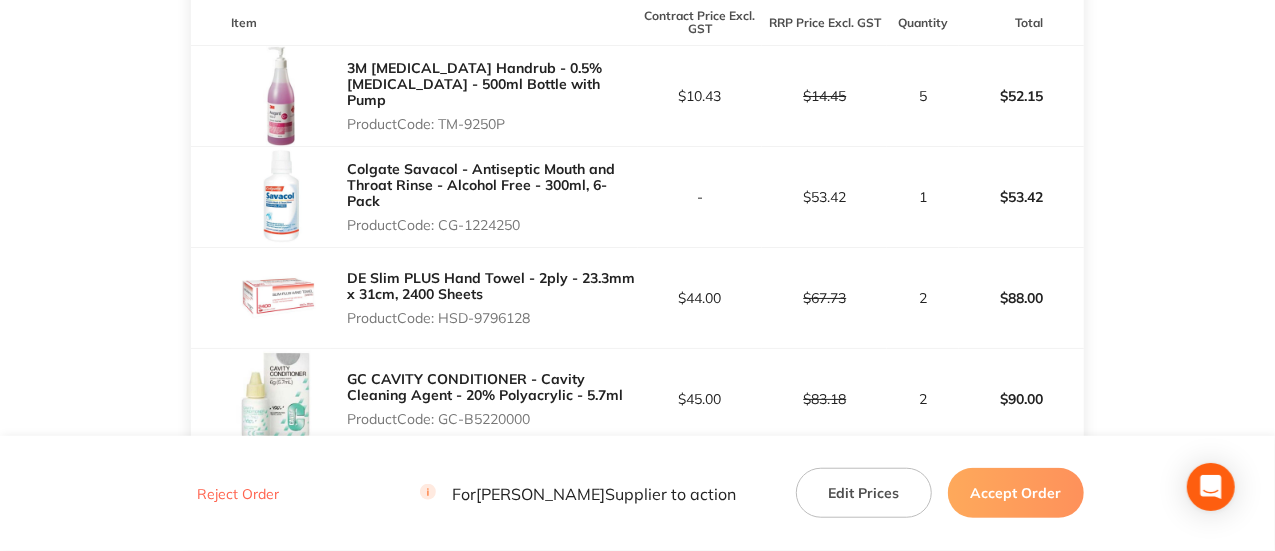 scroll, scrollTop: 585, scrollLeft: 0, axis: vertical 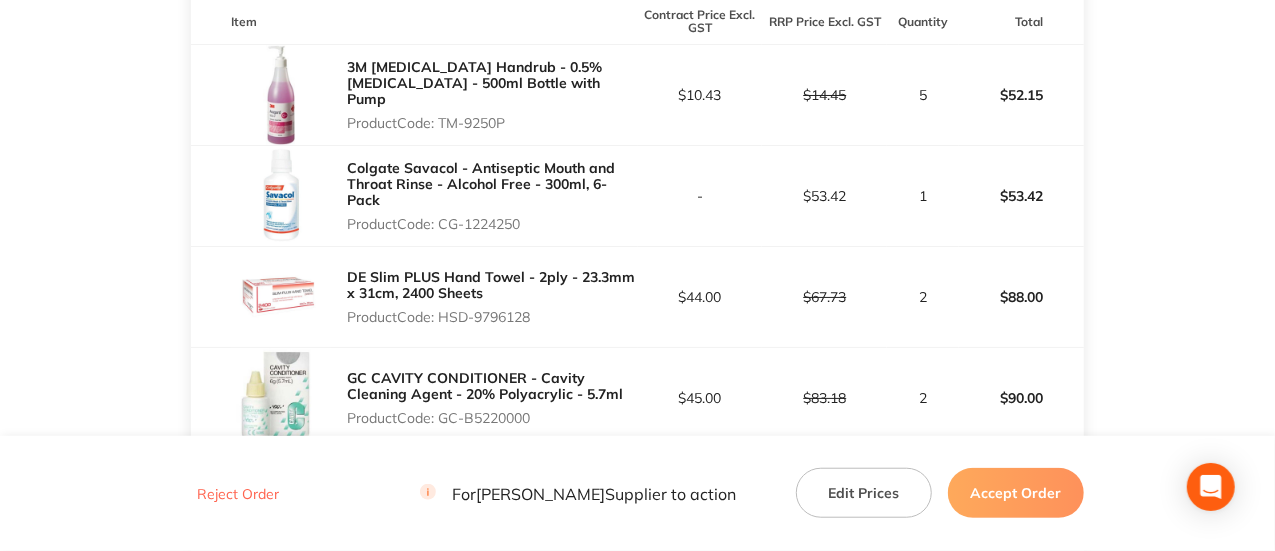 drag, startPoint x: 534, startPoint y: 215, endPoint x: 443, endPoint y: 228, distance: 91.92388 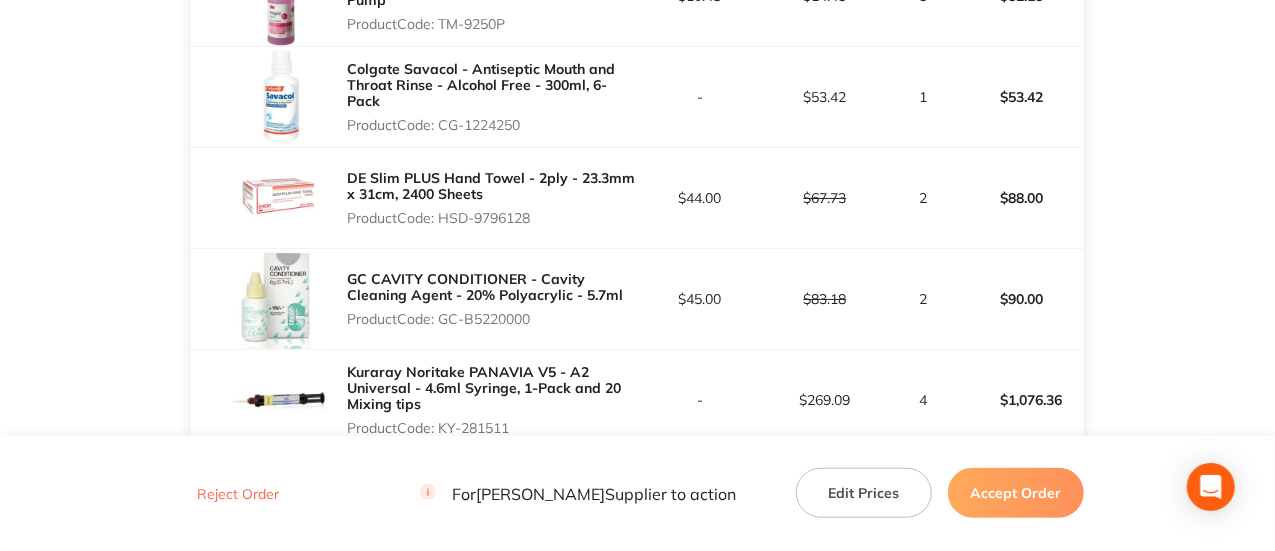 drag, startPoint x: 542, startPoint y: 319, endPoint x: 442, endPoint y: 329, distance: 100.49876 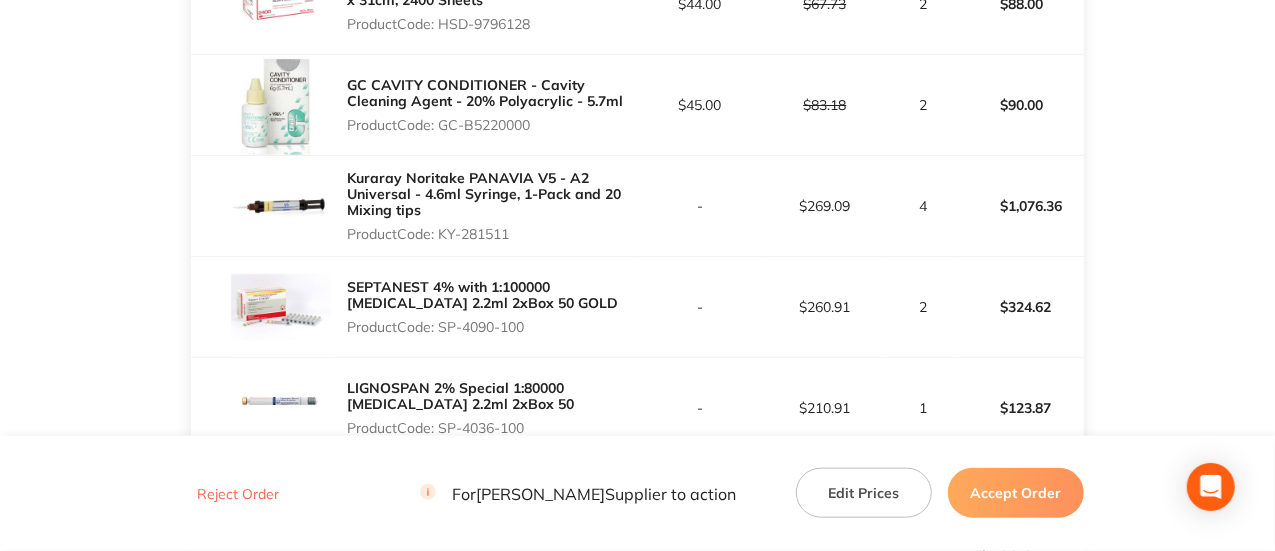 scroll, scrollTop: 879, scrollLeft: 0, axis: vertical 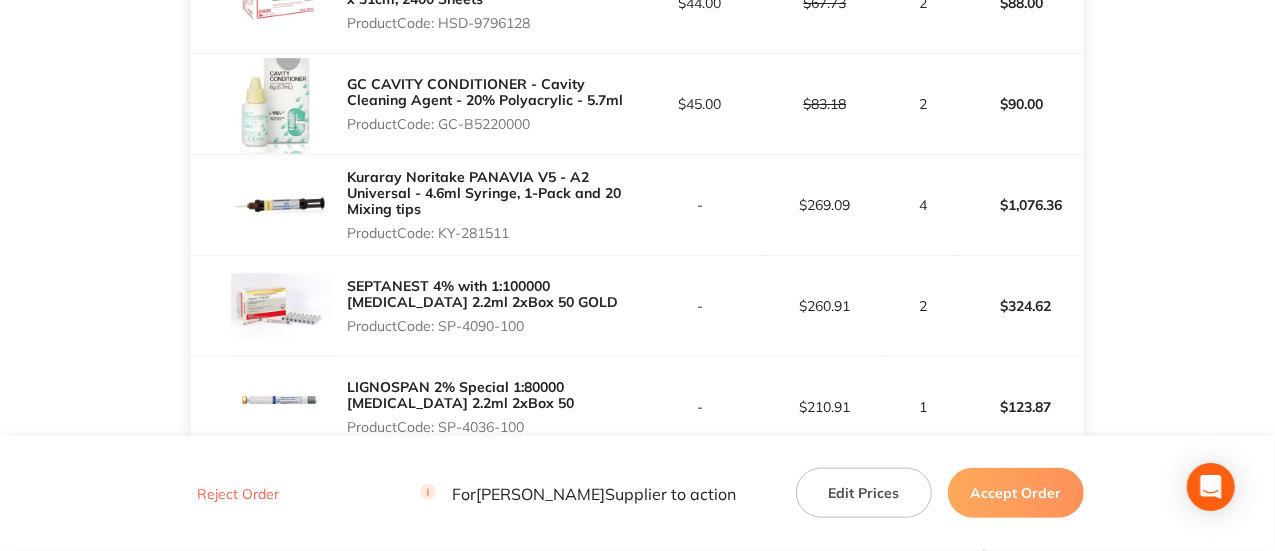 drag, startPoint x: 505, startPoint y: 235, endPoint x: 445, endPoint y: 235, distance: 60 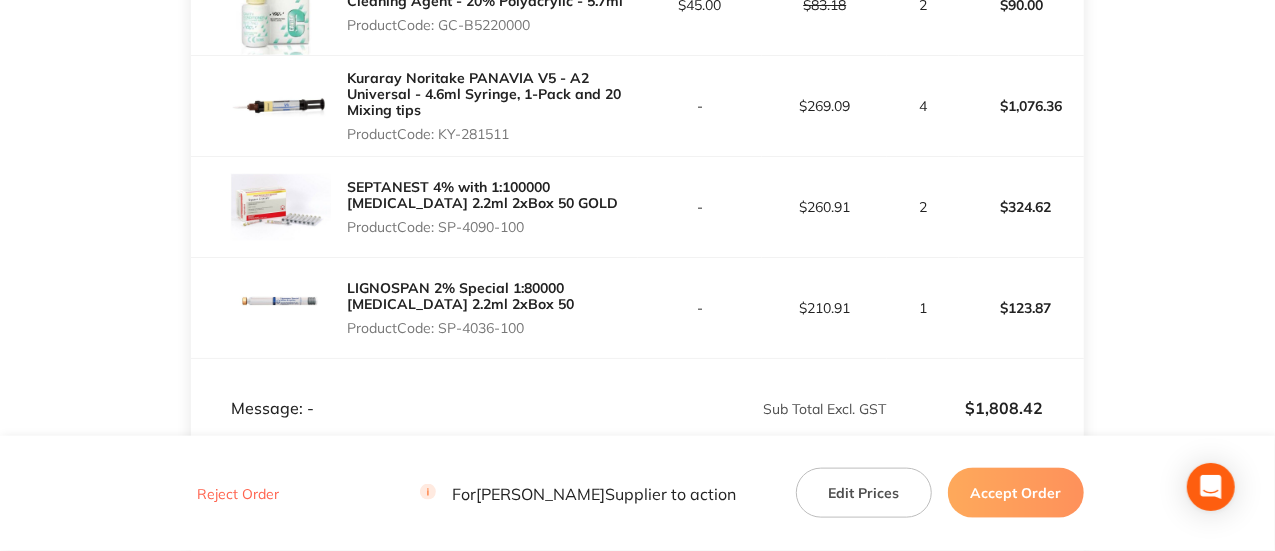 scroll, scrollTop: 979, scrollLeft: 0, axis: vertical 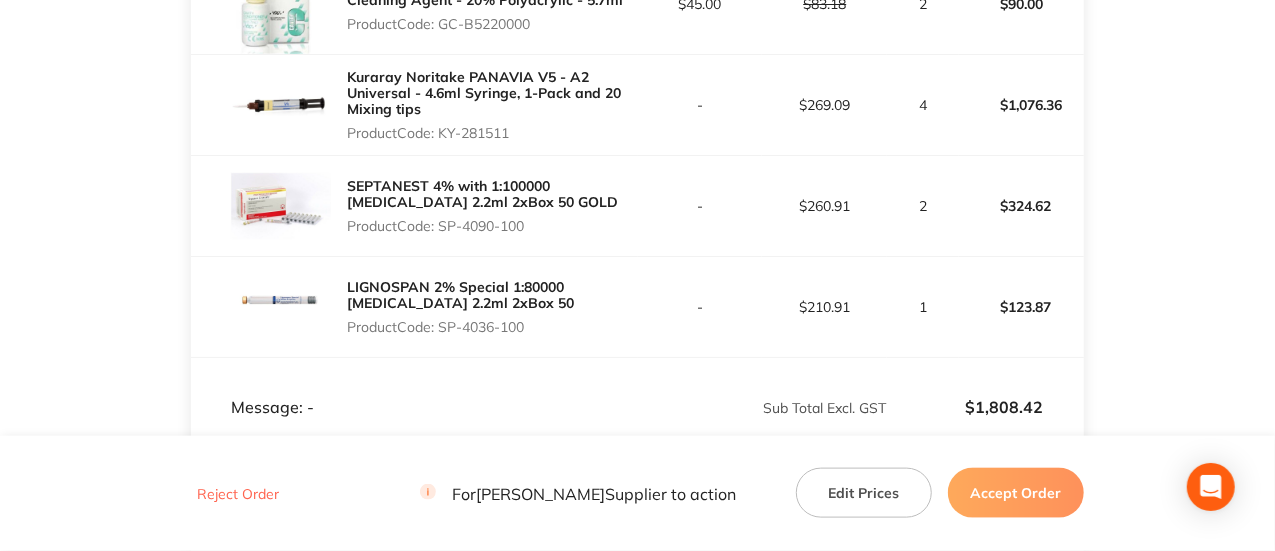 drag, startPoint x: 538, startPoint y: 326, endPoint x: 440, endPoint y: 336, distance: 98.50888 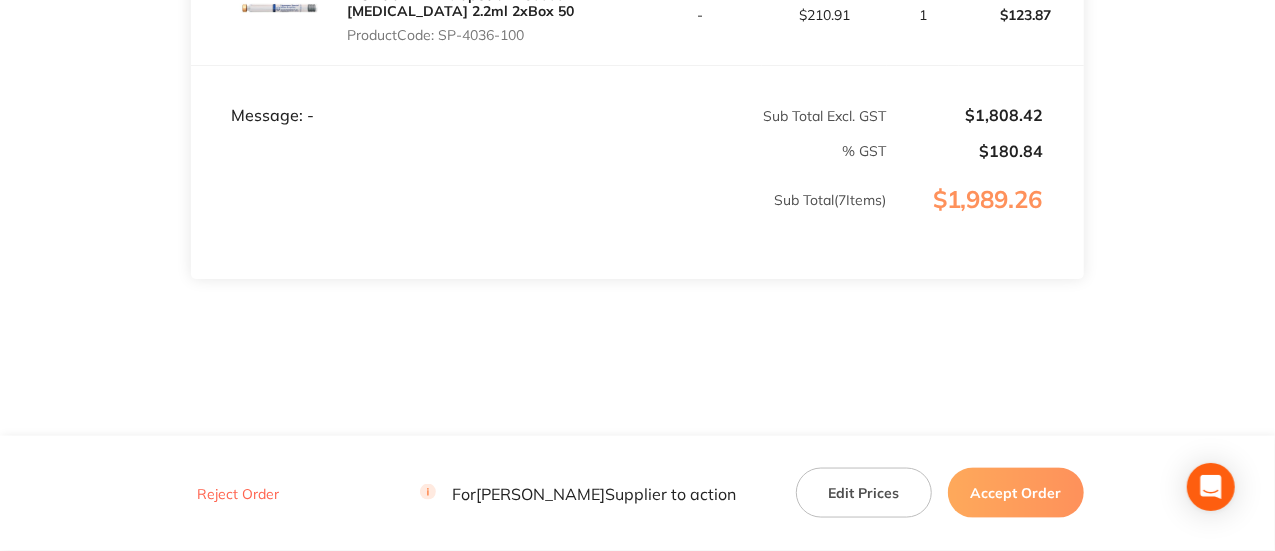 scroll, scrollTop: 1272, scrollLeft: 0, axis: vertical 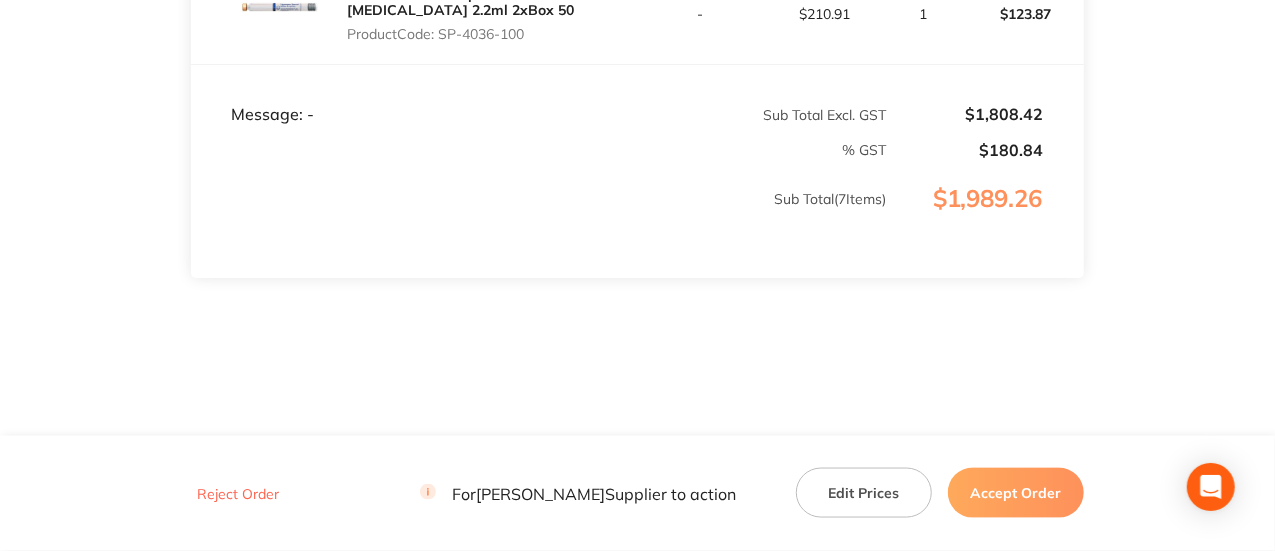 click on "Accept Order" at bounding box center [1016, 493] 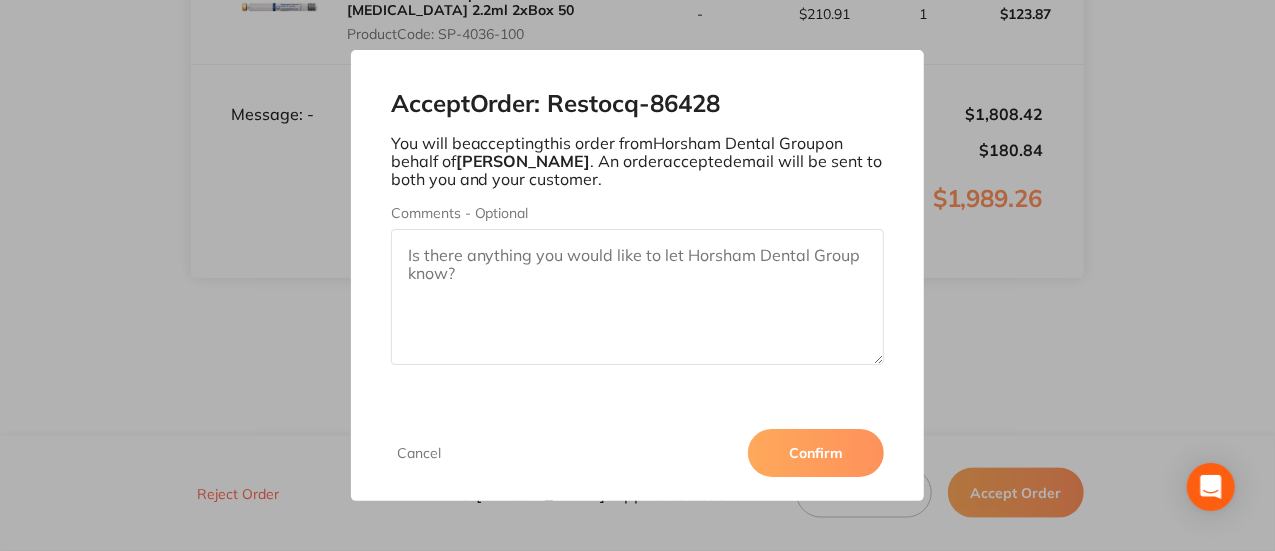 click on "Confirm" at bounding box center (816, 453) 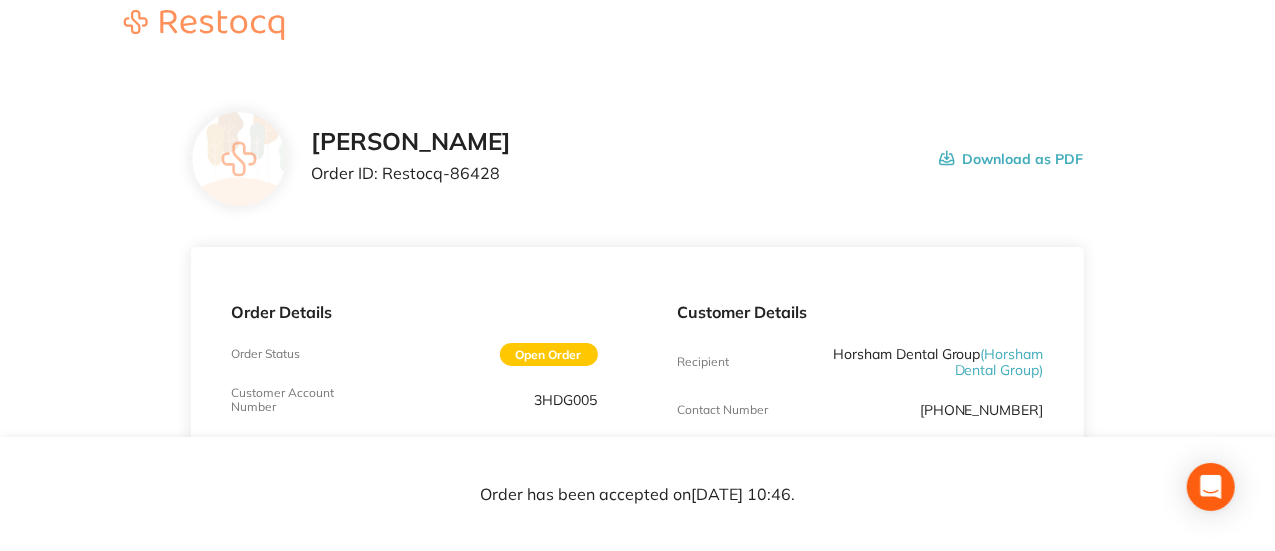 scroll, scrollTop: 0, scrollLeft: 0, axis: both 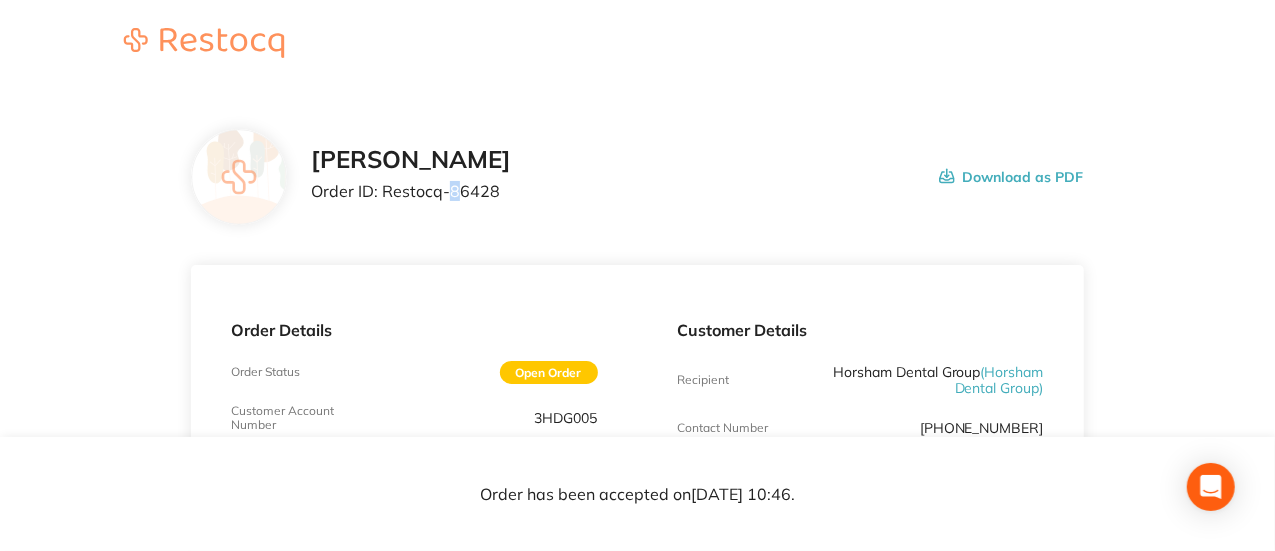 click on "Order ID: Restocq- 86428" at bounding box center (411, 191) 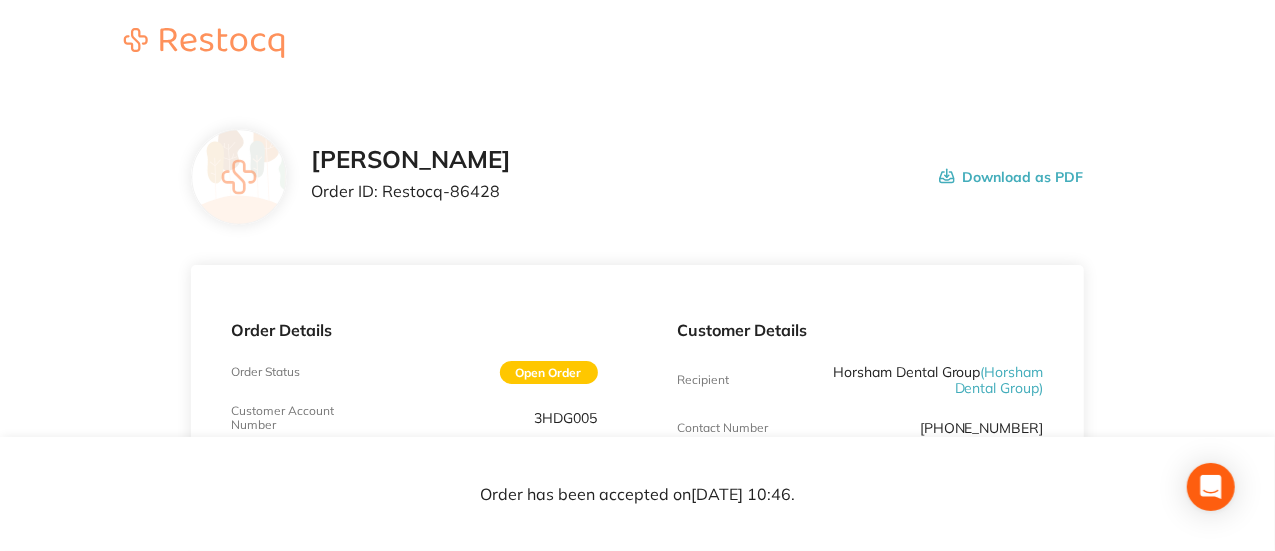click on "Order ID: Restocq- 86428" at bounding box center (411, 191) 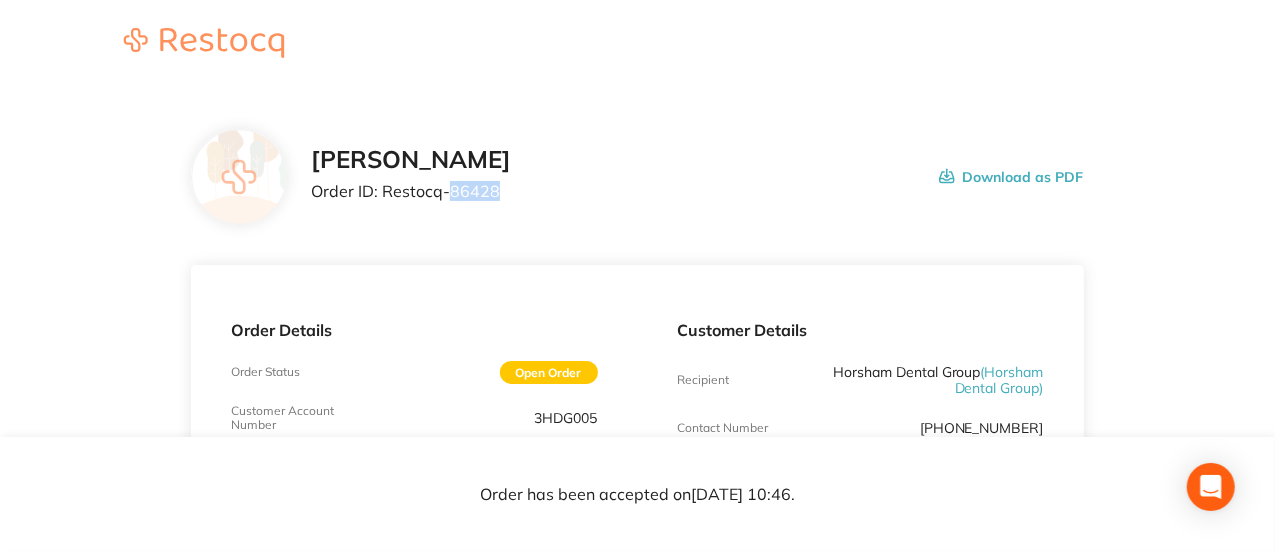 click on "Order ID: Restocq- 86428" at bounding box center [411, 191] 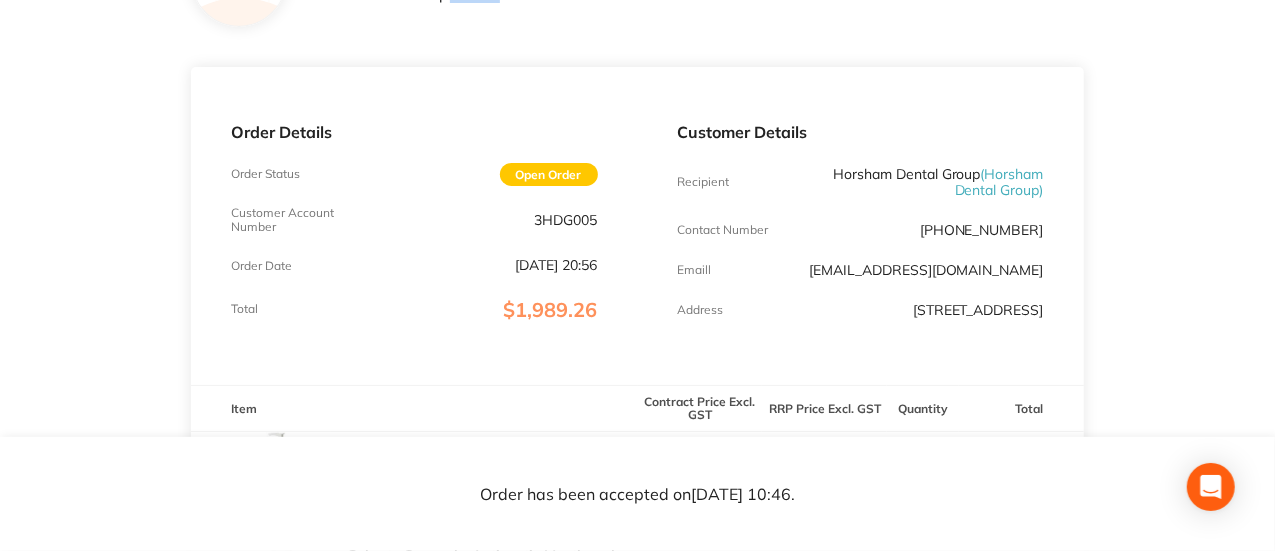 scroll, scrollTop: 199, scrollLeft: 0, axis: vertical 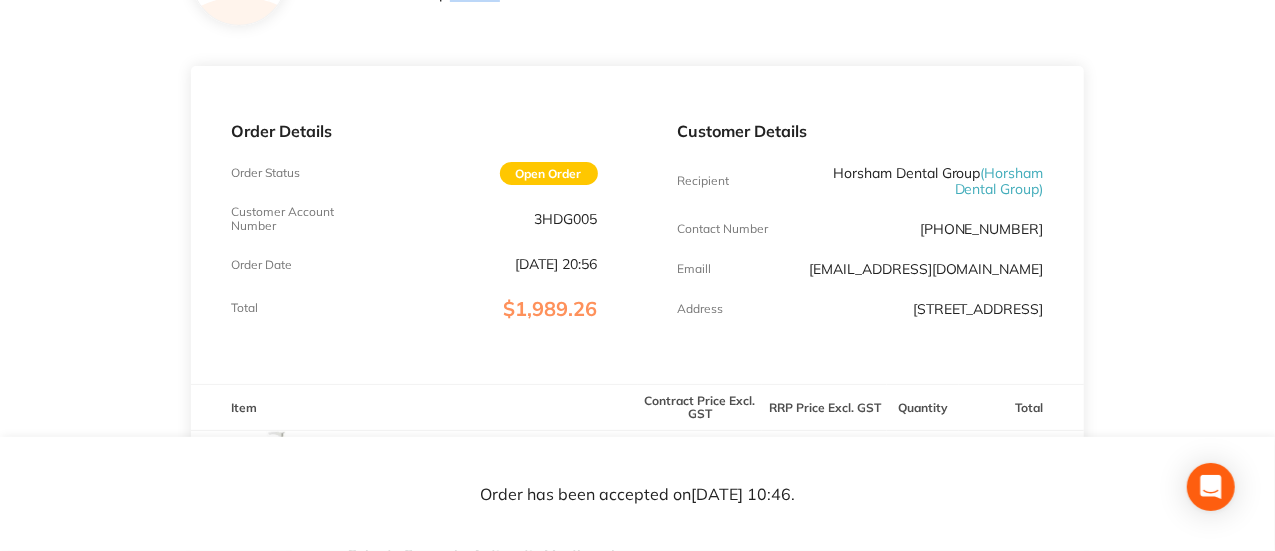 drag, startPoint x: 1054, startPoint y: 263, endPoint x: 824, endPoint y: 257, distance: 230.07825 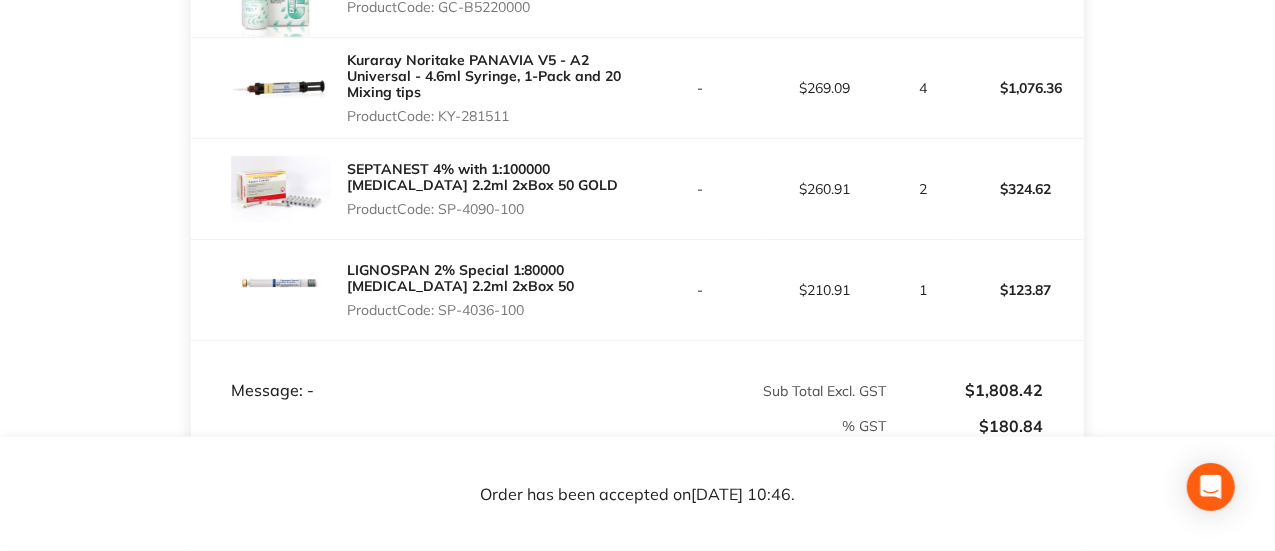 scroll, scrollTop: 998, scrollLeft: 0, axis: vertical 